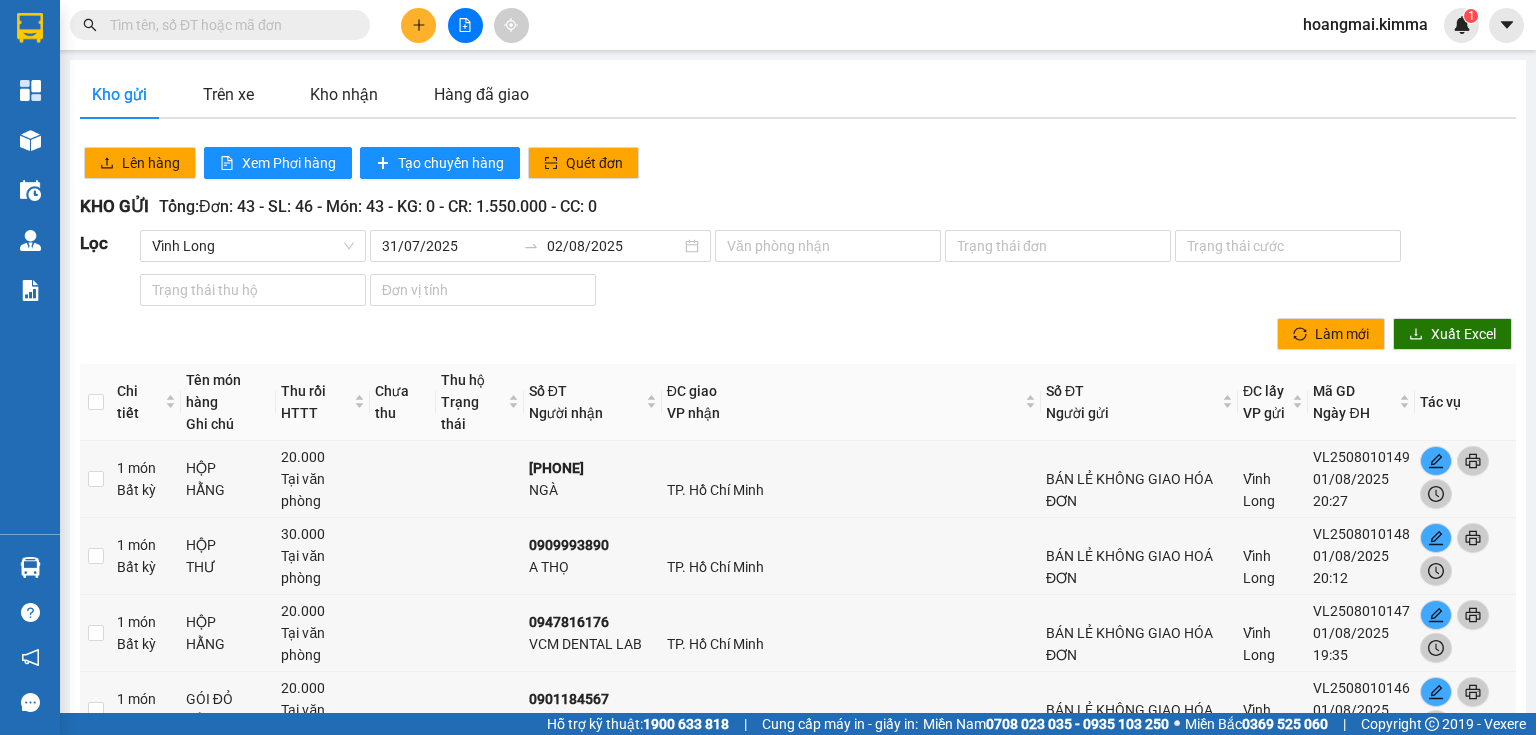 scroll, scrollTop: 0, scrollLeft: 0, axis: both 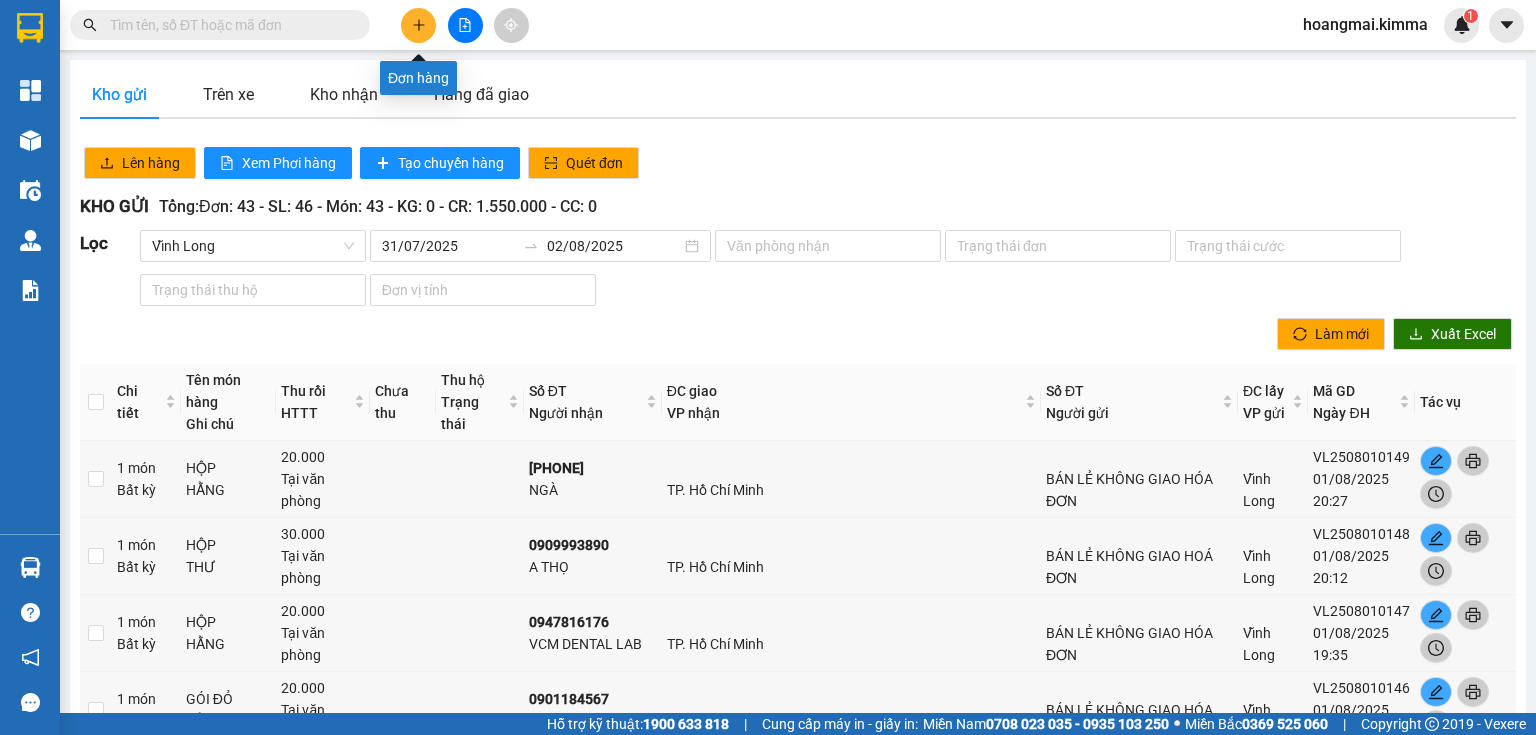 click at bounding box center (418, 25) 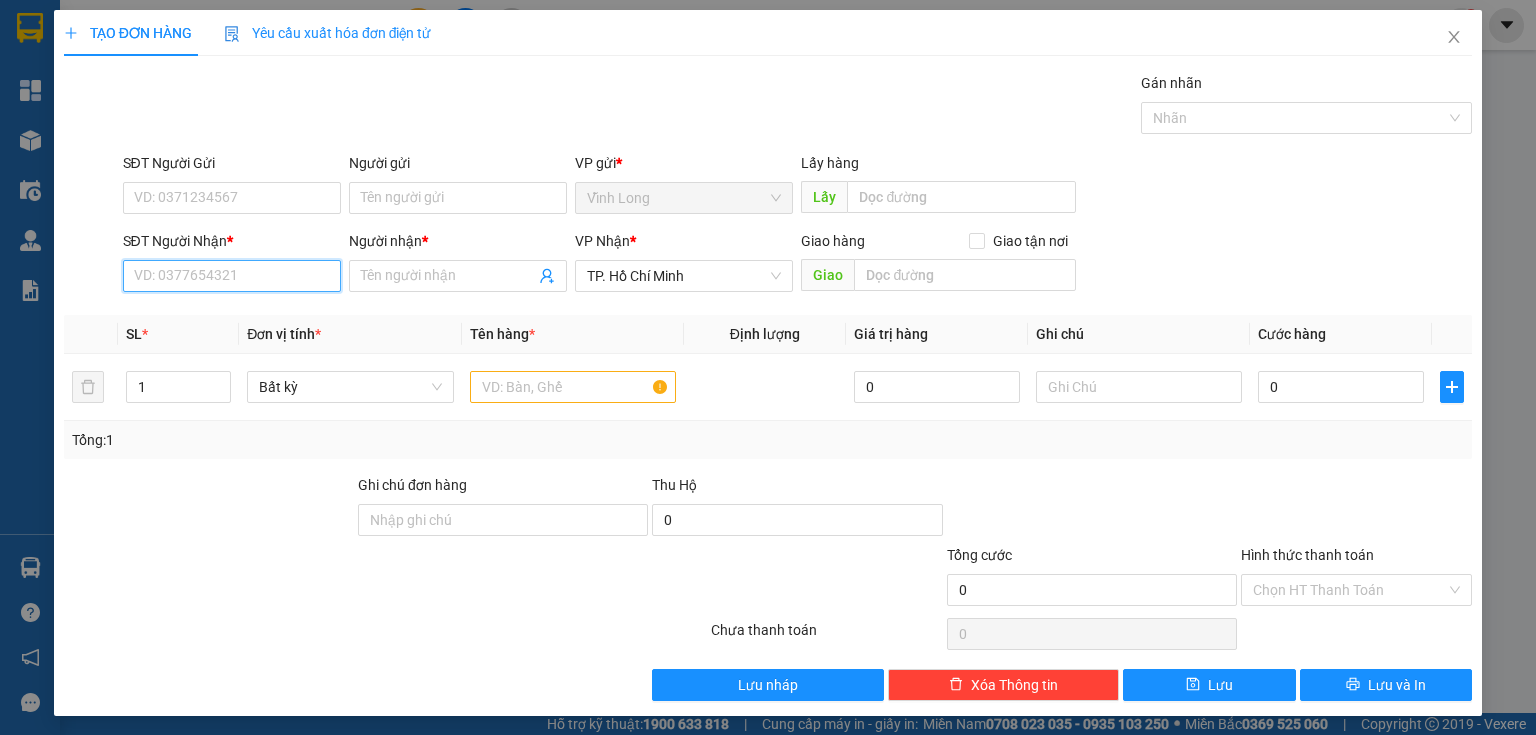 click on "SĐT Người Nhận  *" at bounding box center [232, 276] 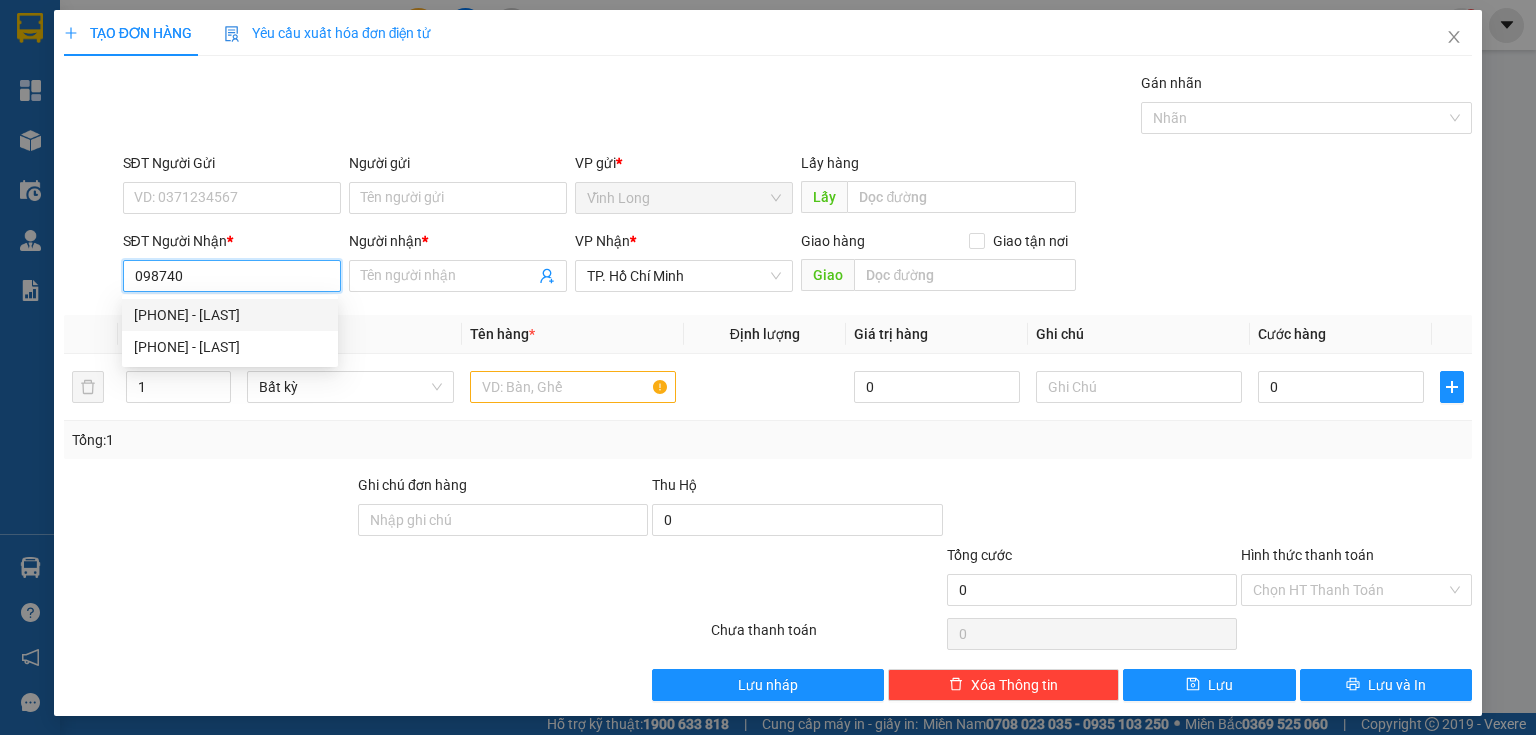 click on "[PHONE] - [LAST]" at bounding box center [230, 315] 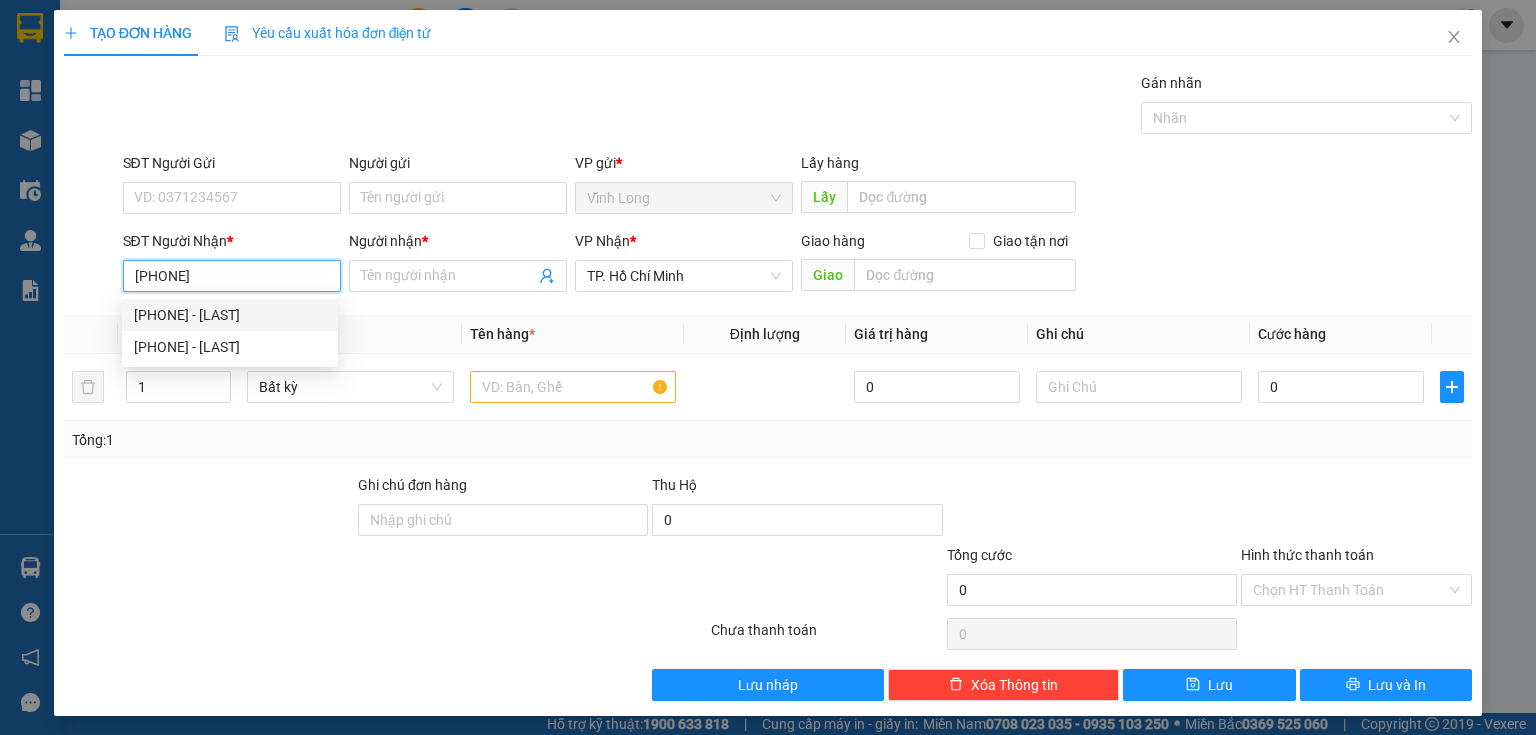 type on "HẠNH" 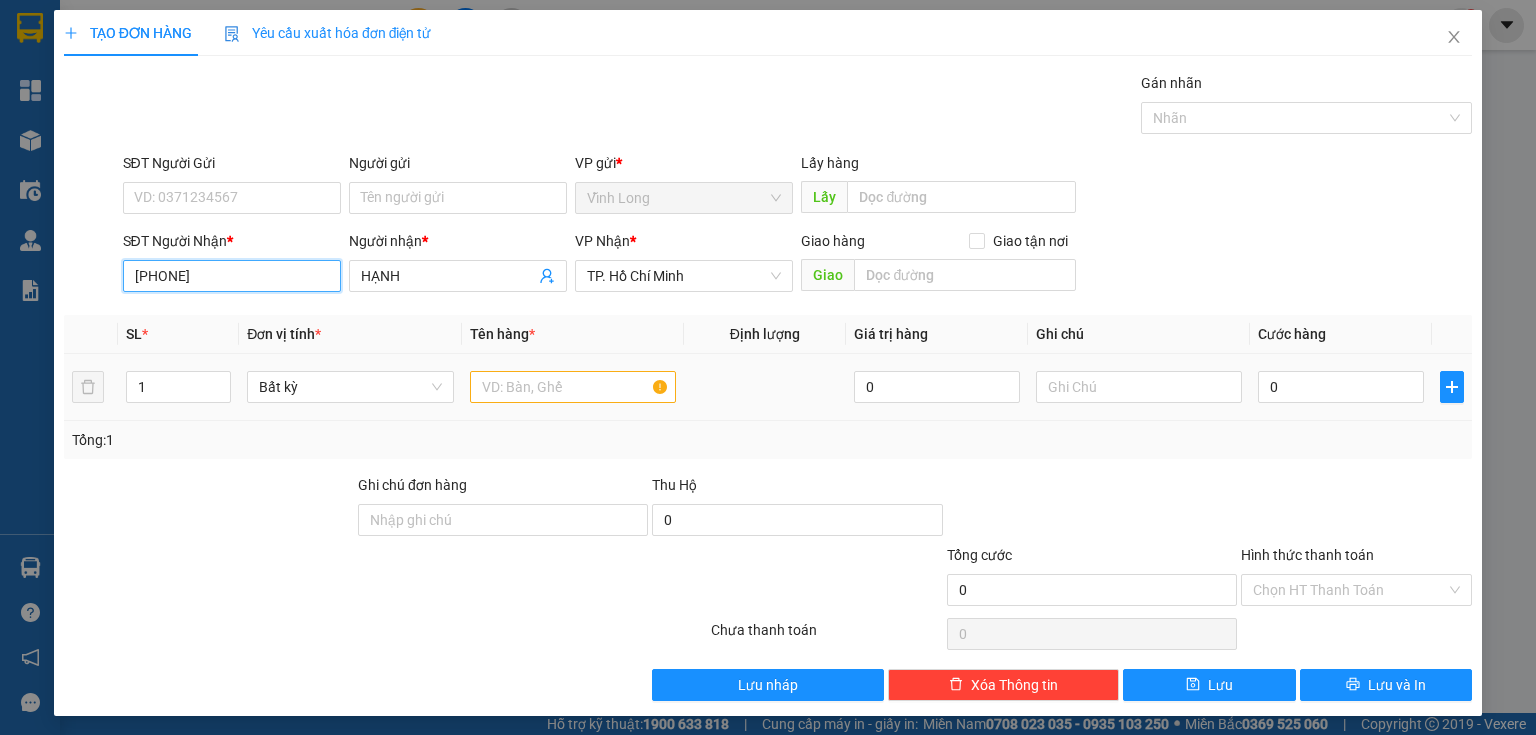 type on "[PHONE]" 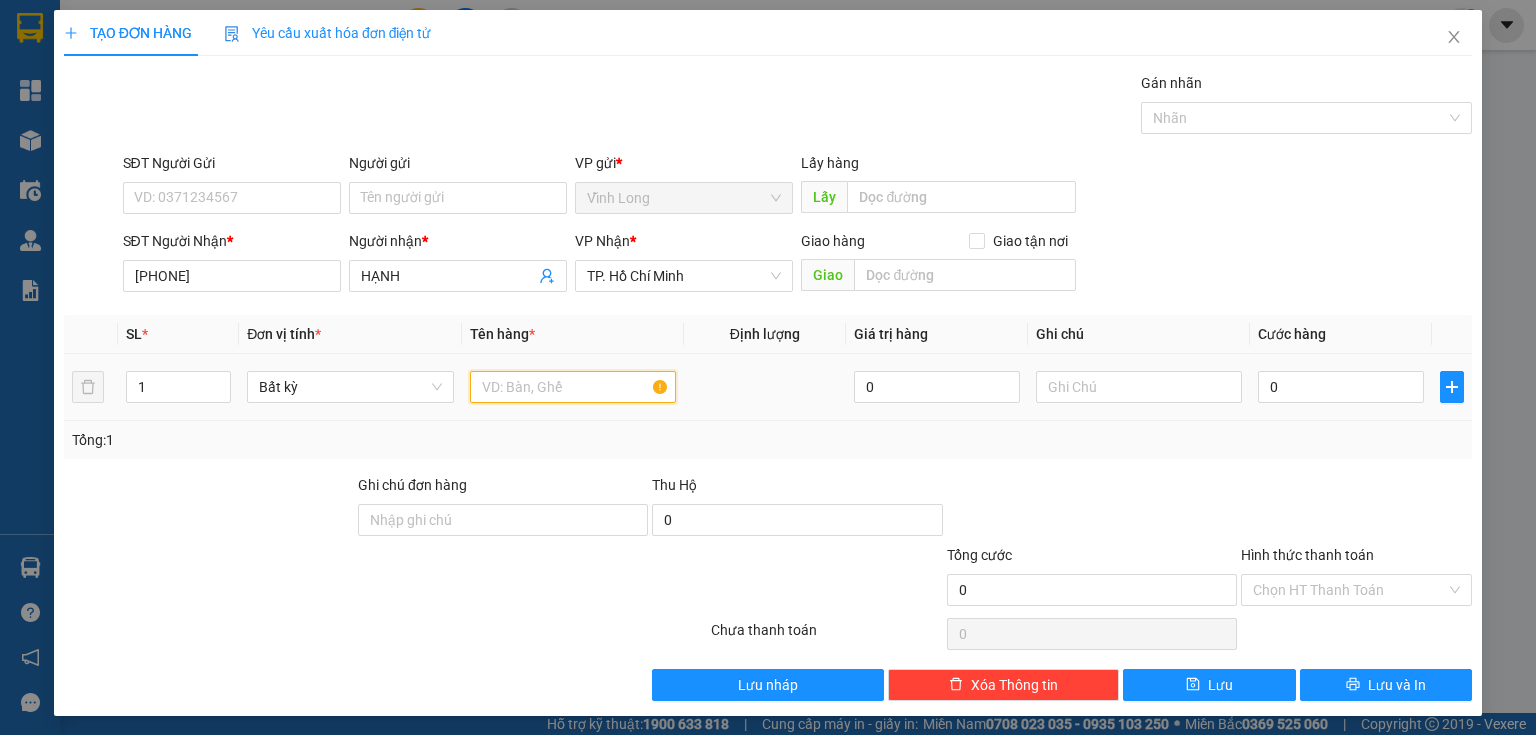 click at bounding box center [573, 387] 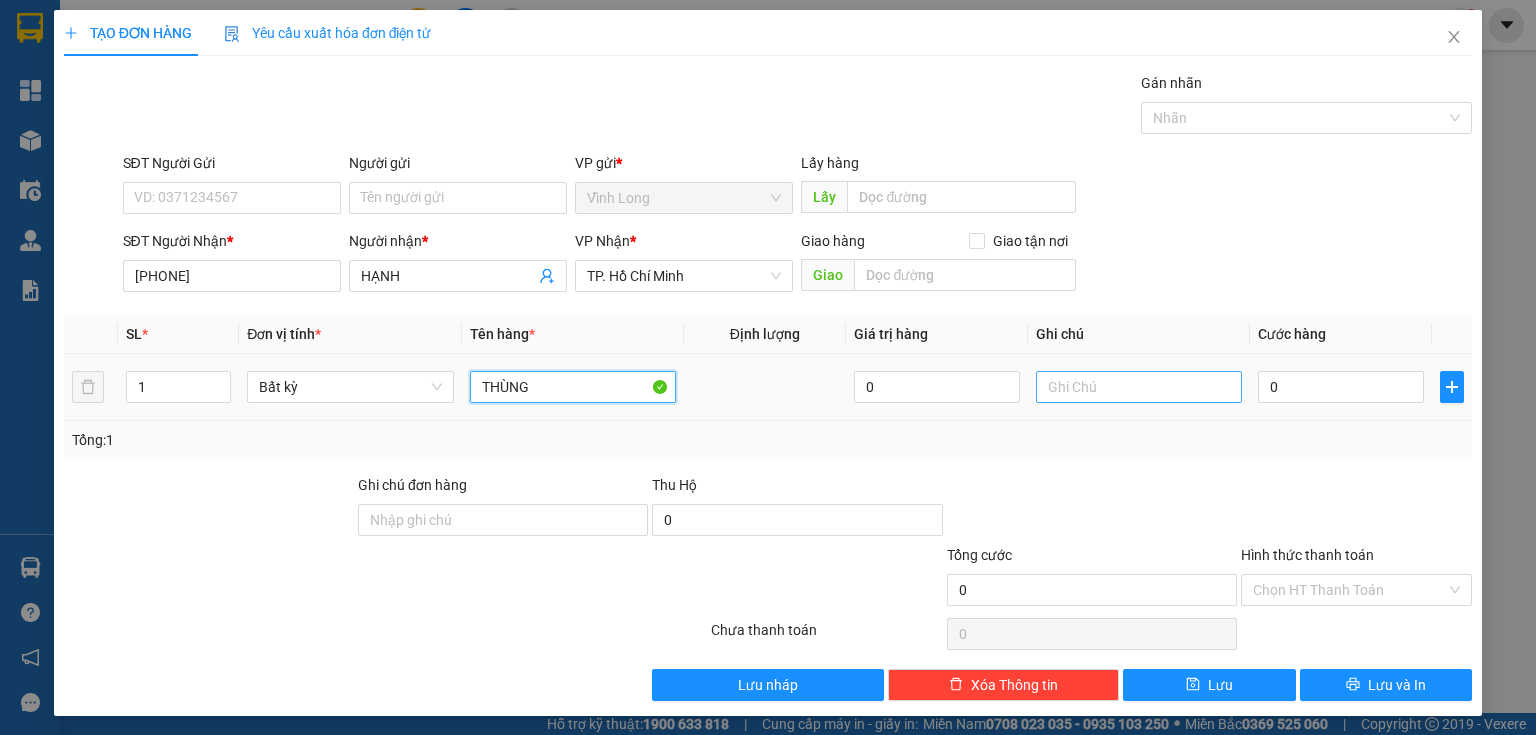 type on "THÙNG" 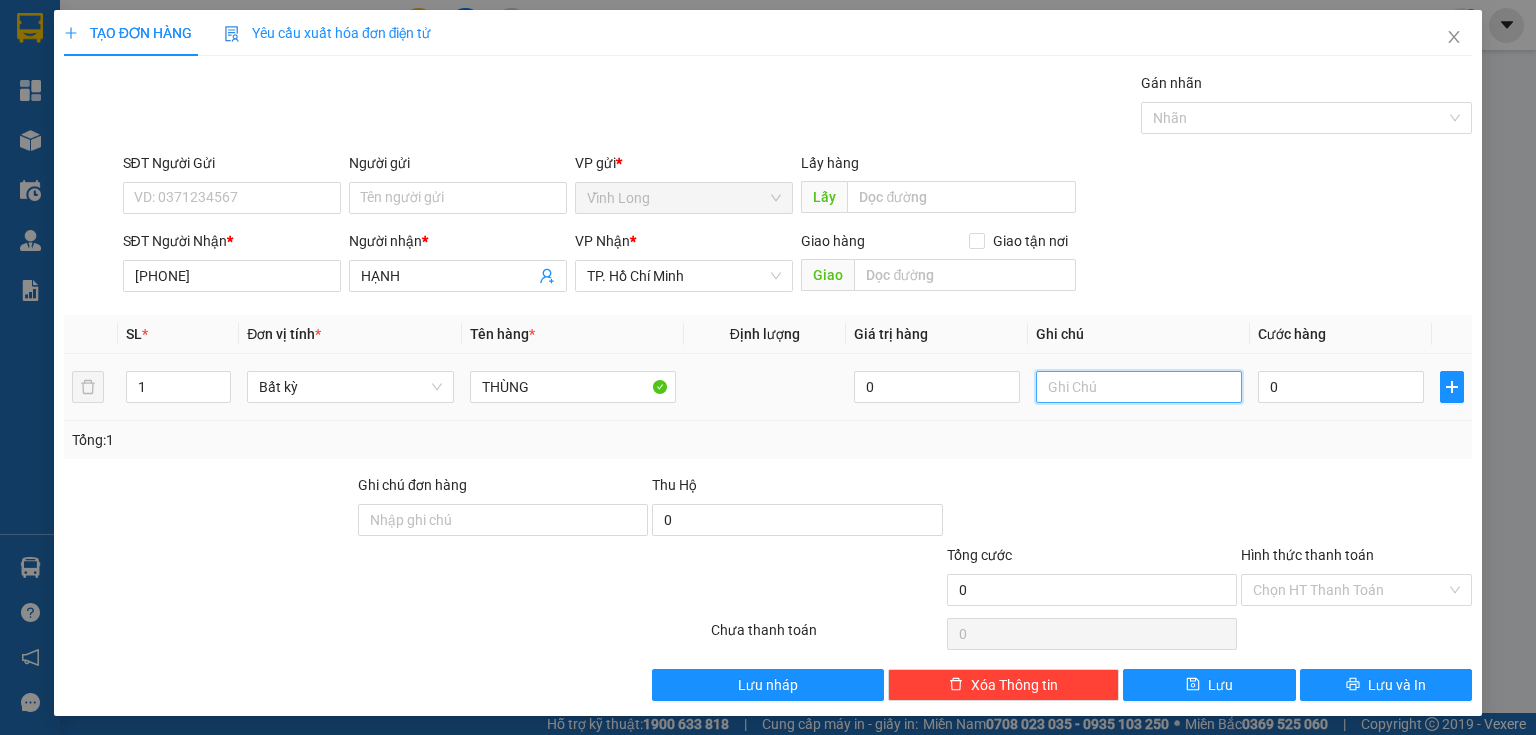 click at bounding box center (1139, 387) 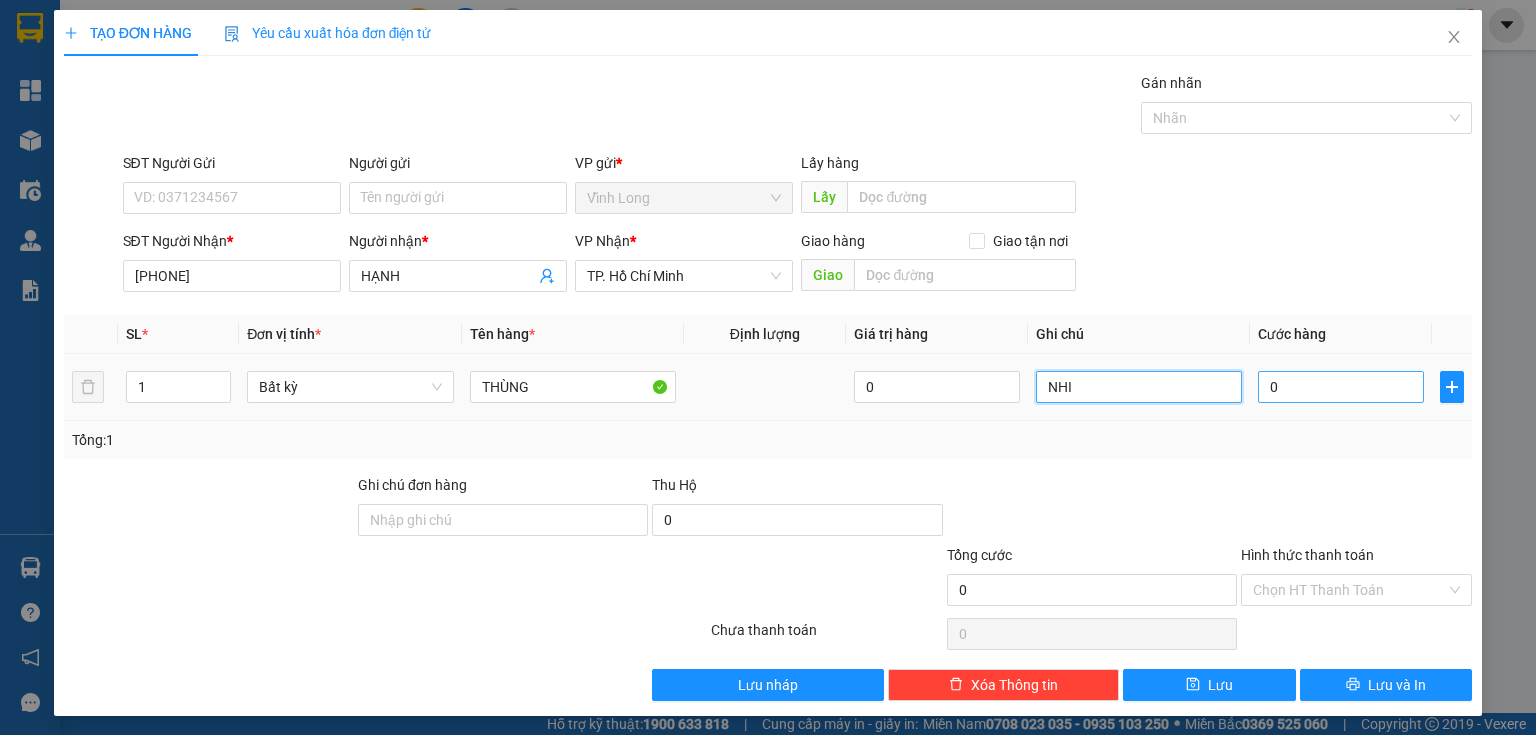 type on "NHI" 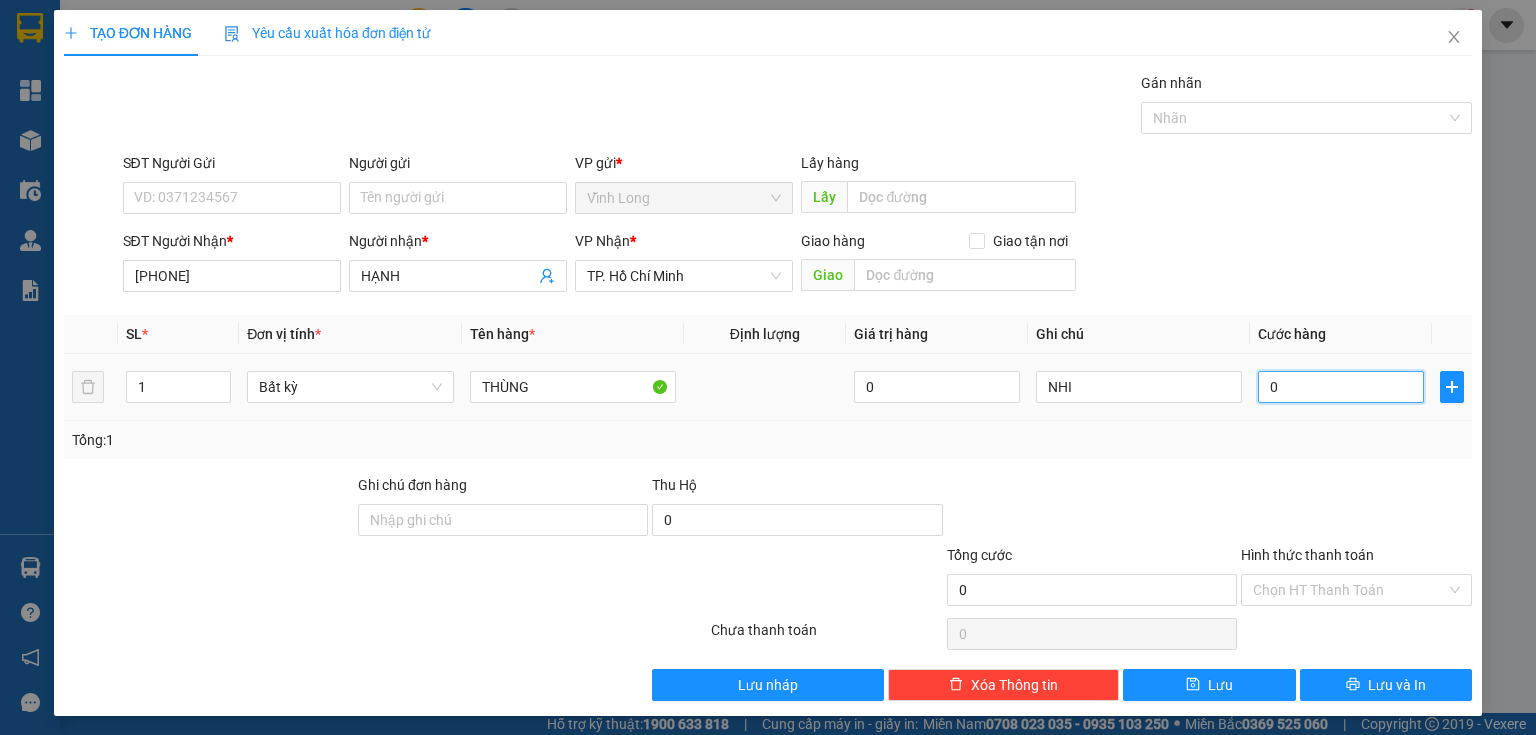 click on "0" at bounding box center (1341, 387) 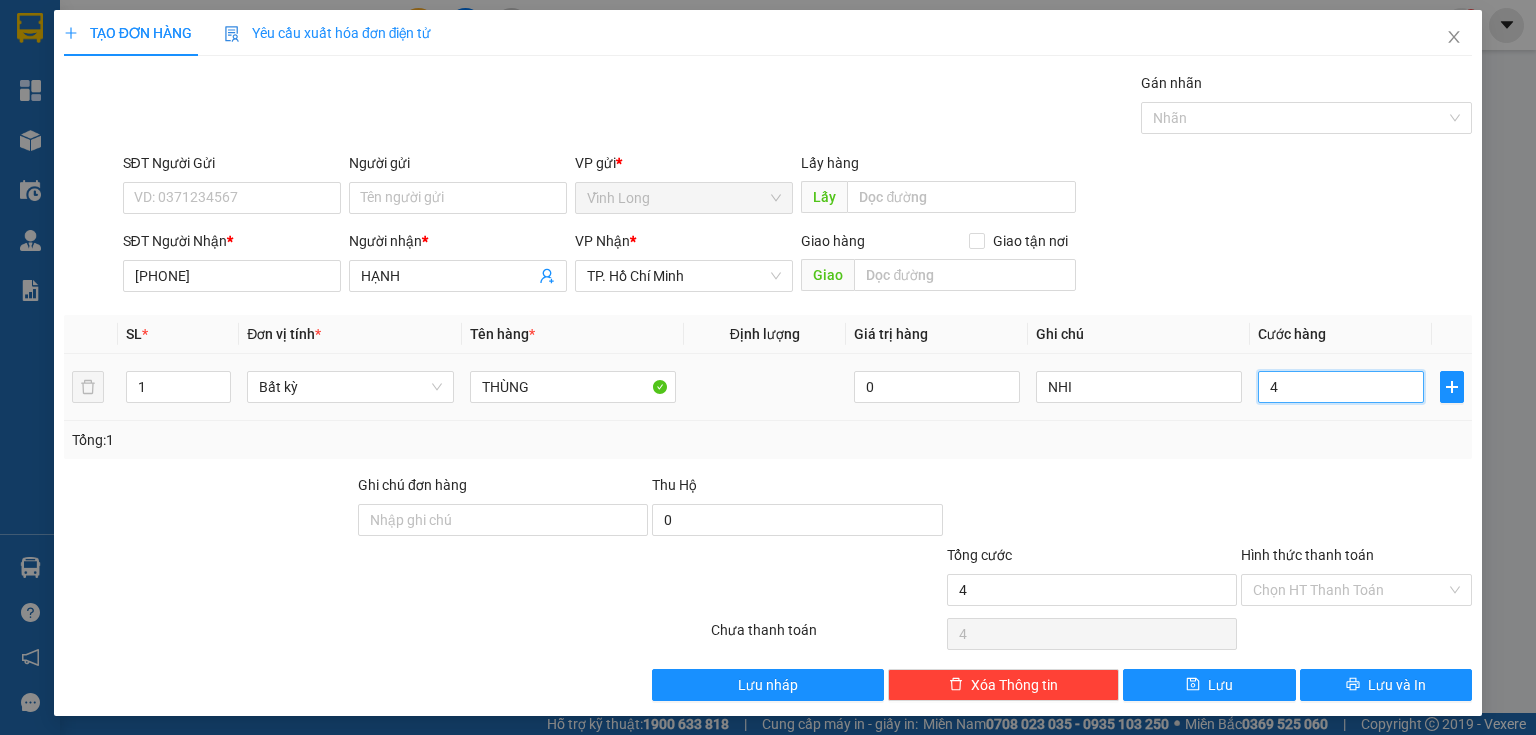 type on "40" 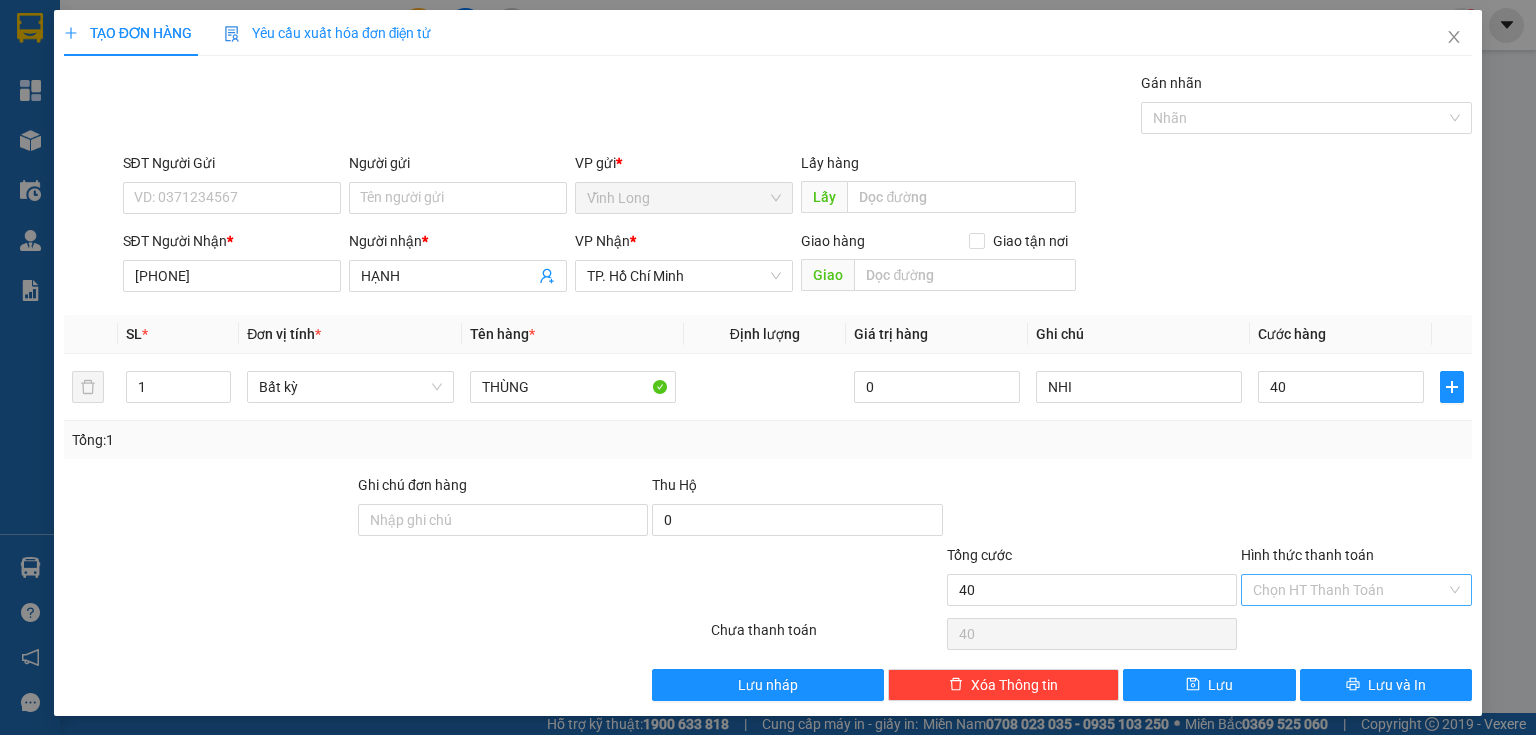 type on "40.000" 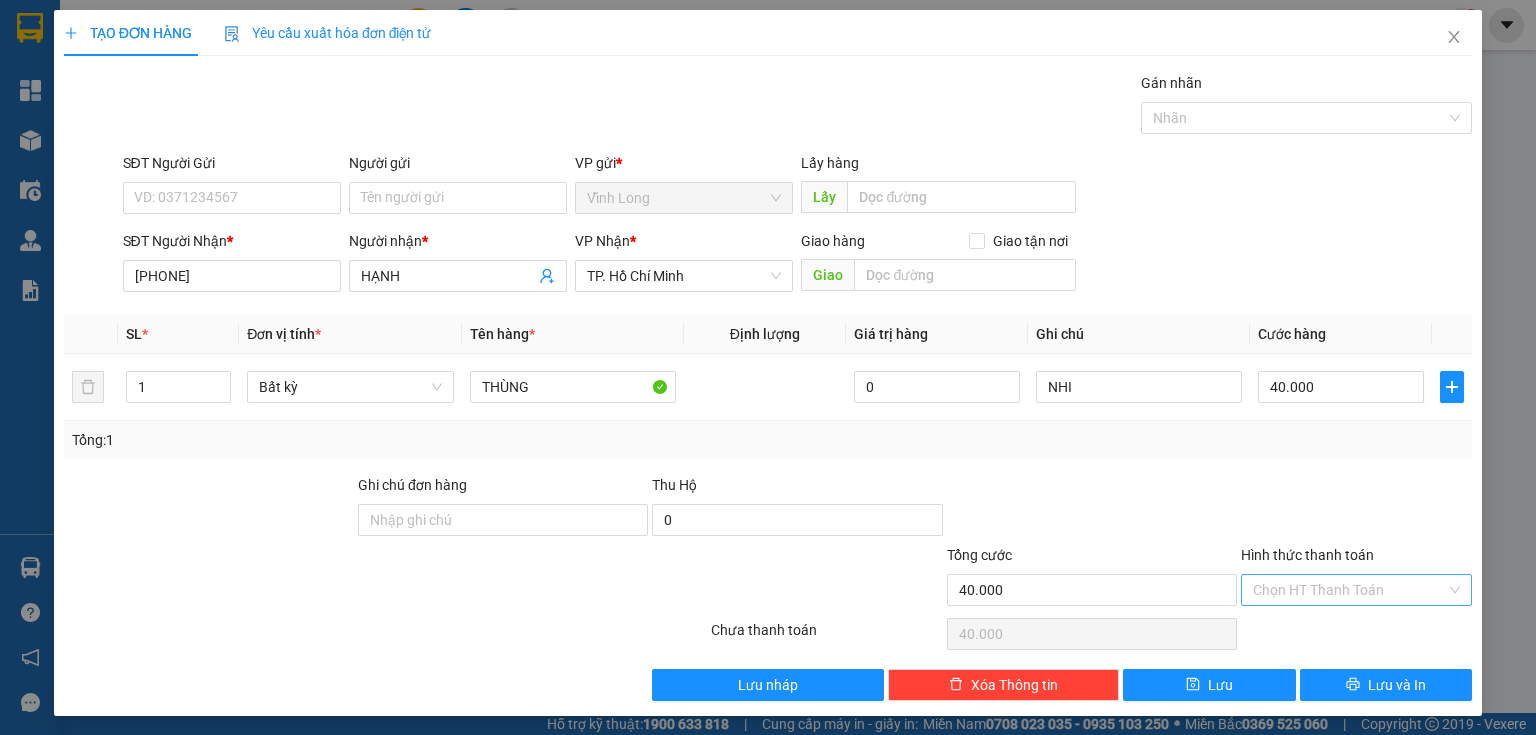 click on "Hình thức thanh toán" at bounding box center [1349, 590] 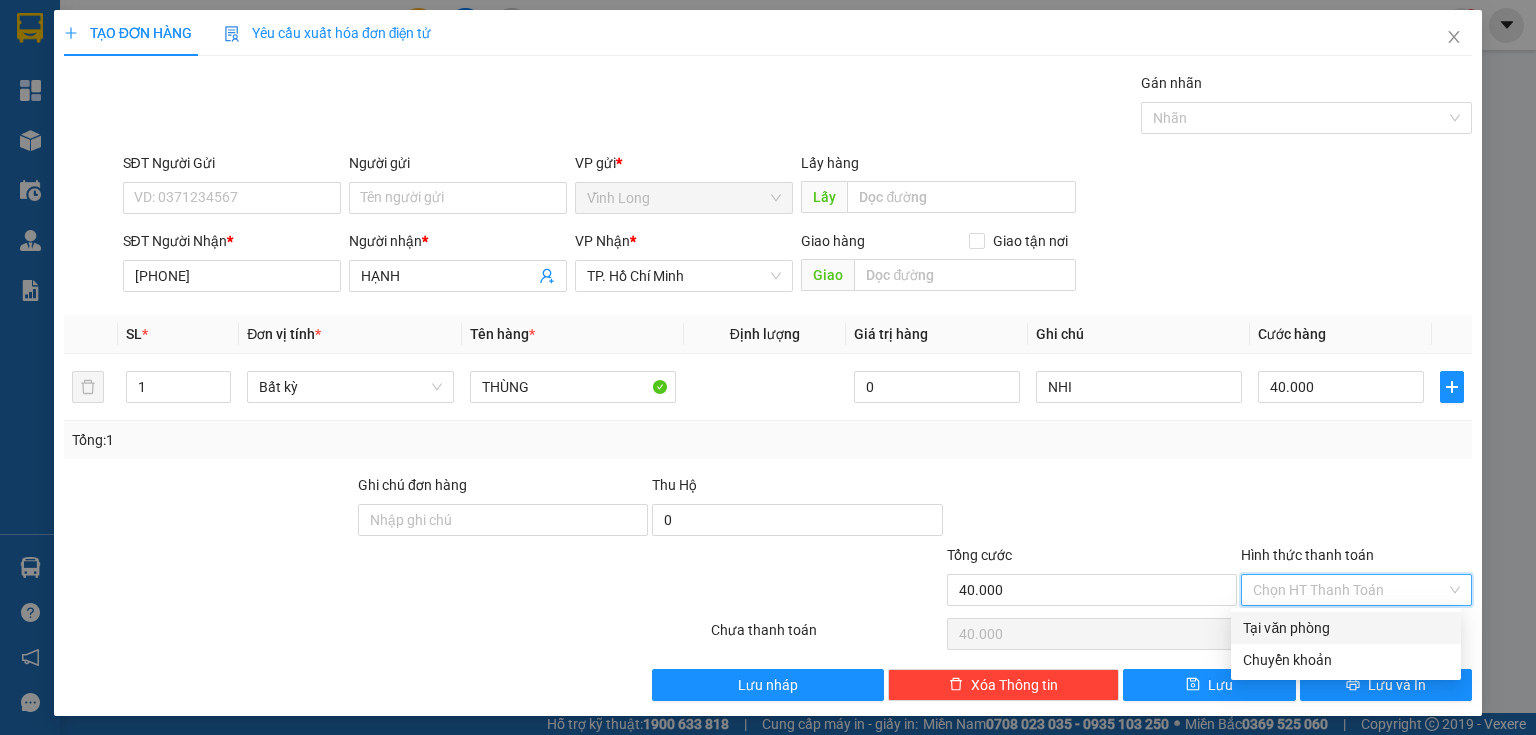 click on "Tại văn phòng" at bounding box center (1346, 628) 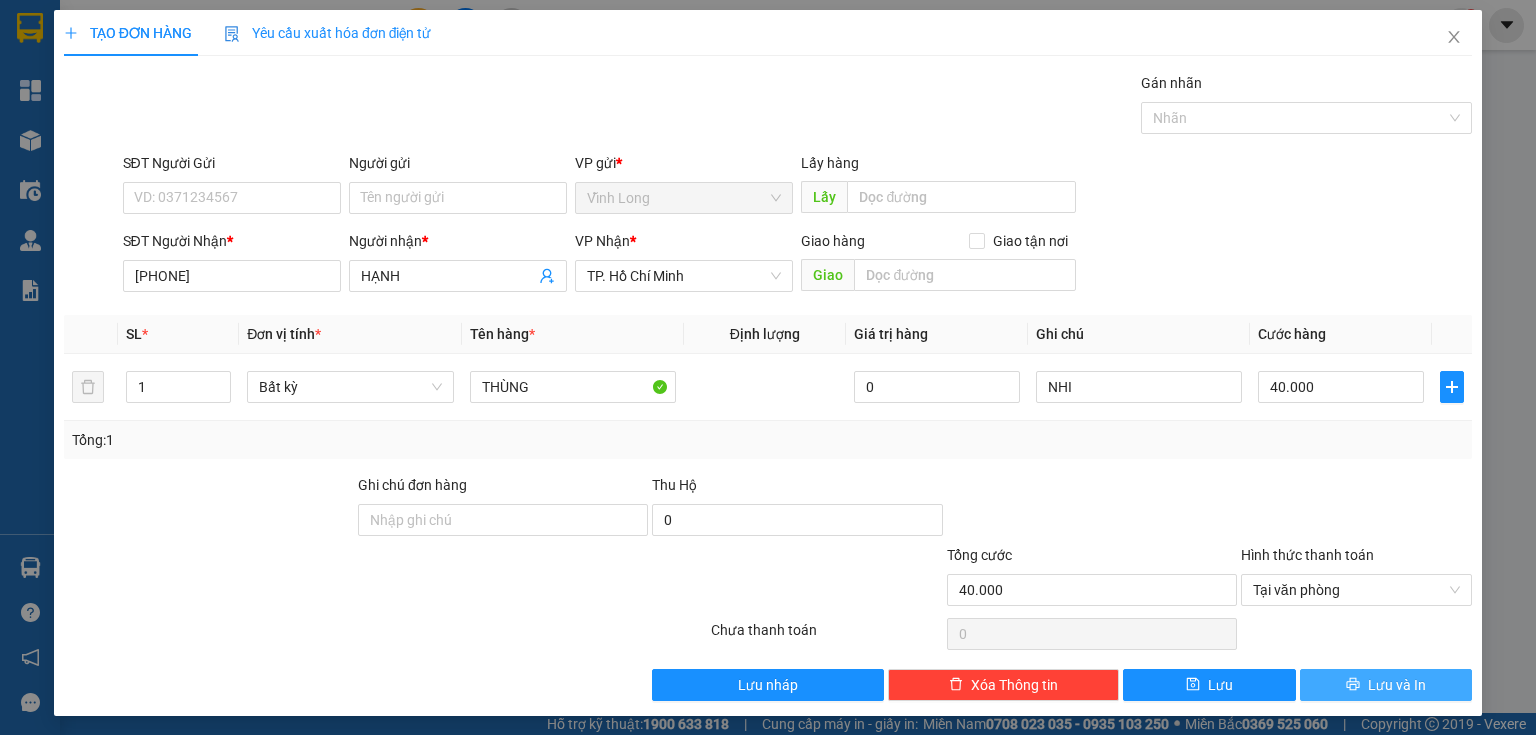 click on "Lưu và In" at bounding box center (1397, 685) 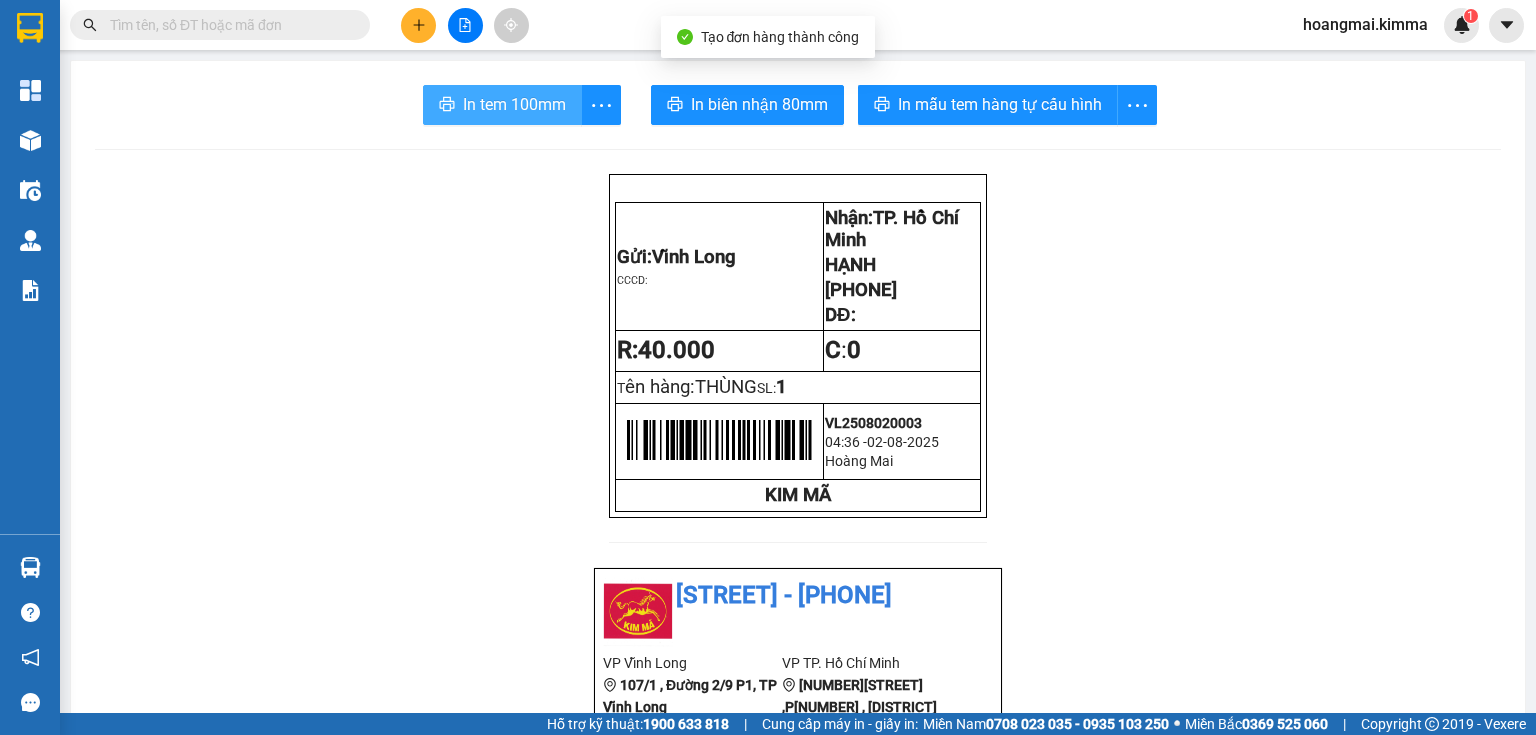 click on "In tem 100mm" at bounding box center [514, 104] 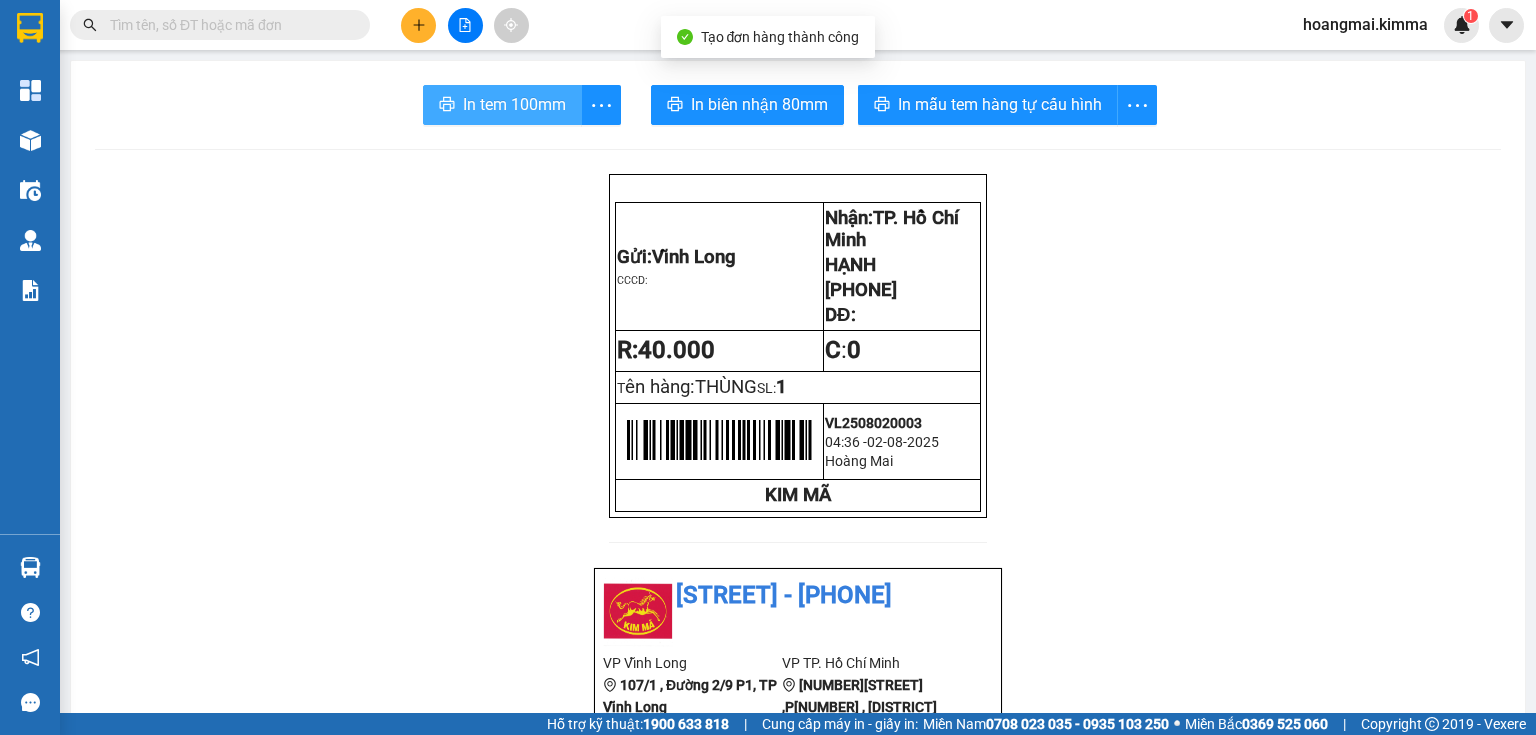 scroll, scrollTop: 0, scrollLeft: 0, axis: both 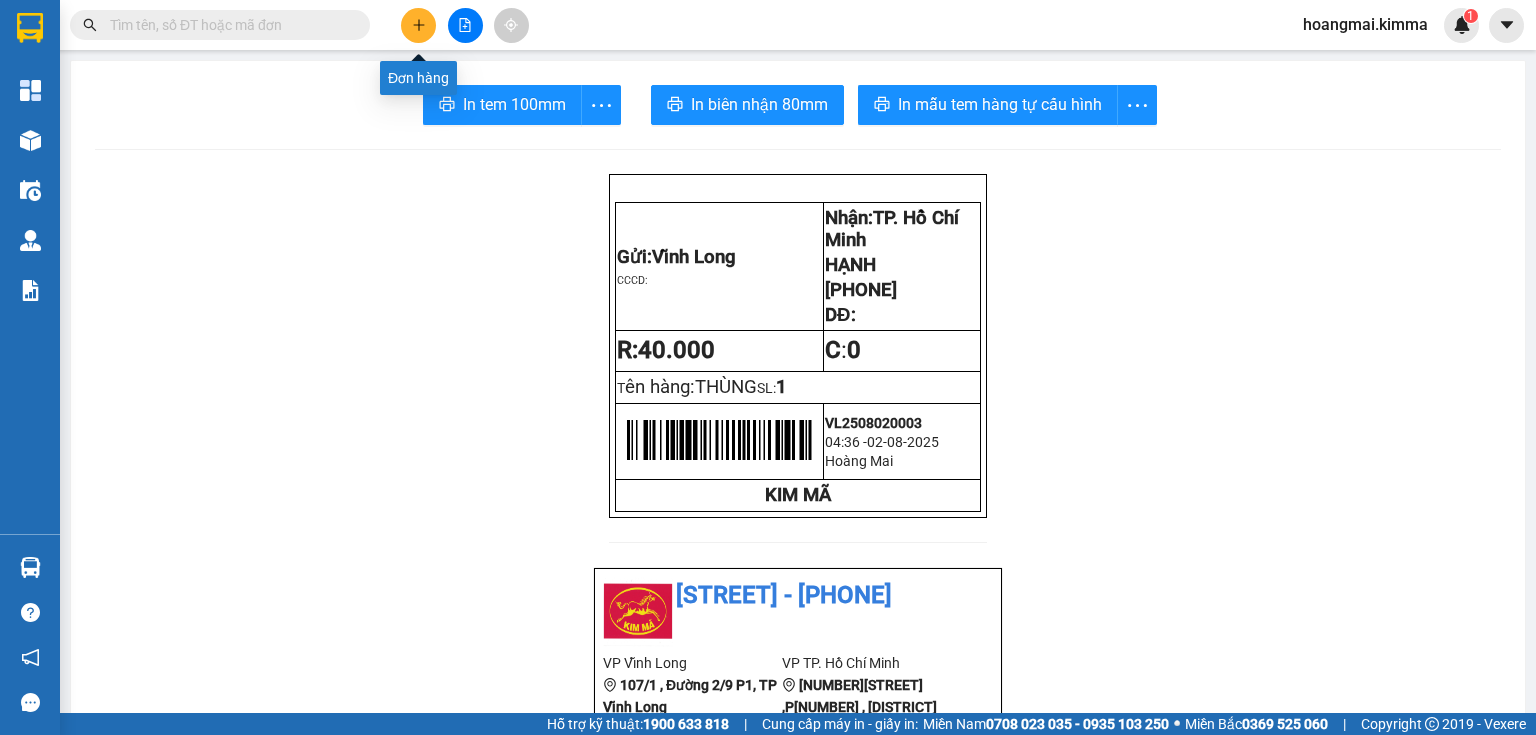 click 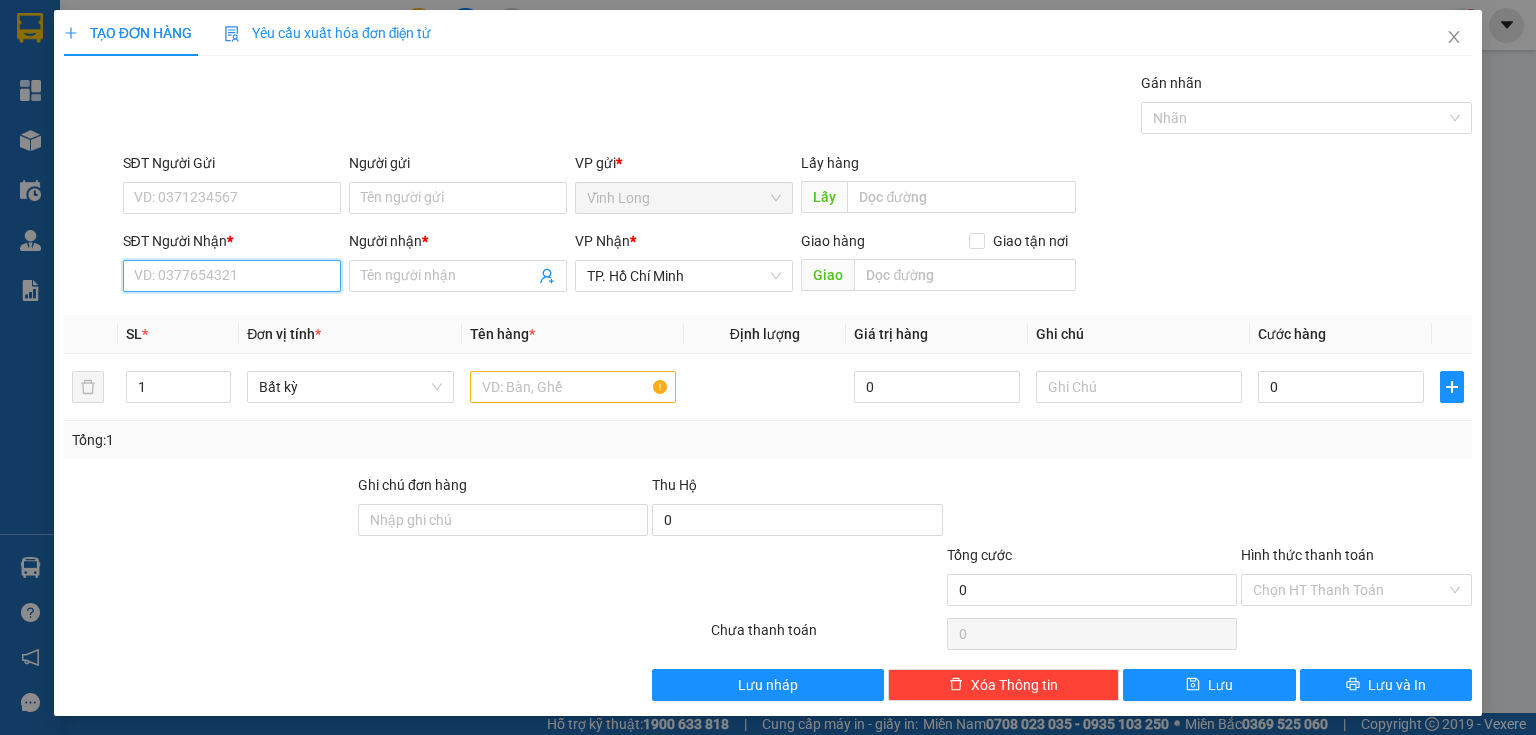 click on "SĐT Người Nhận  *" at bounding box center (232, 276) 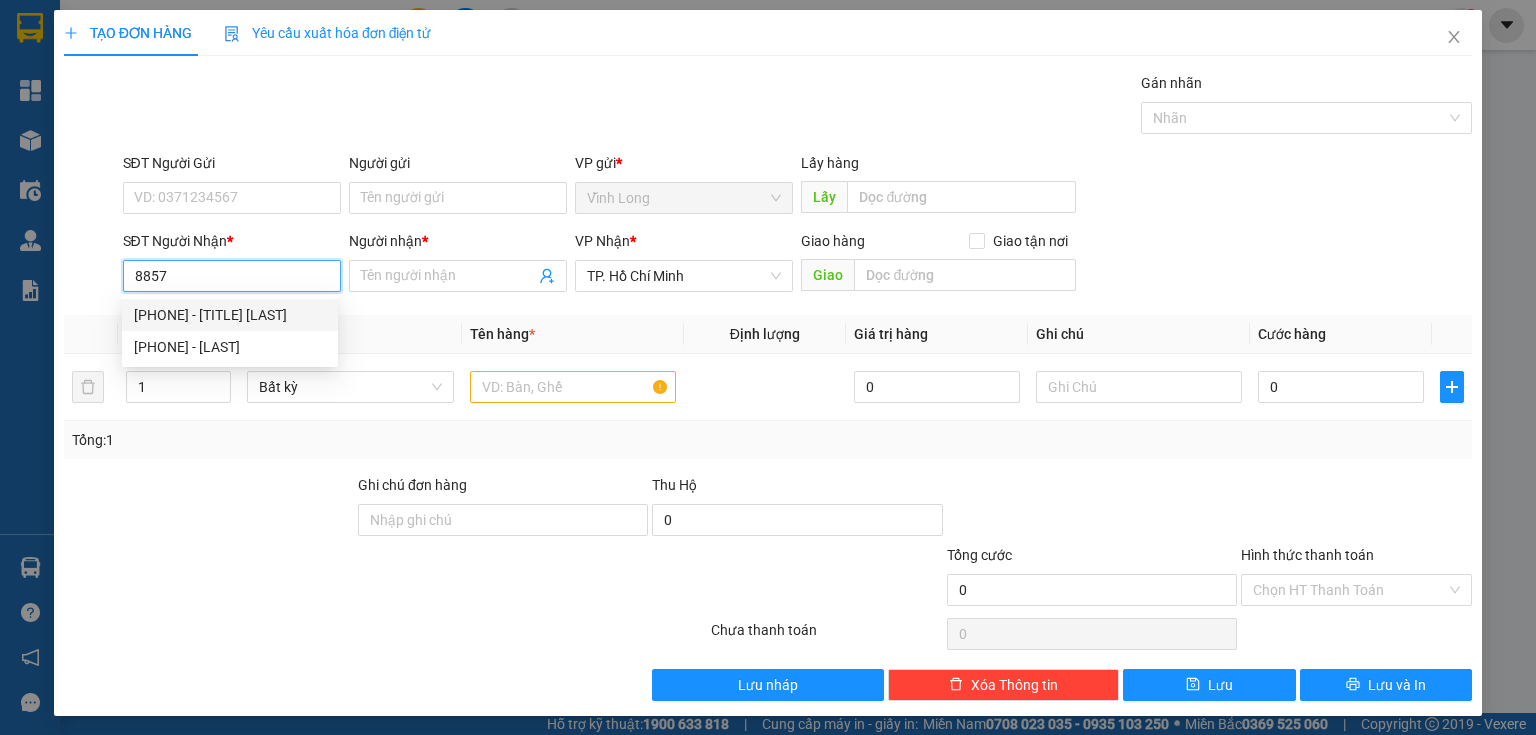 click on "[PHONE] - [TITLE] [LAST]" at bounding box center (230, 315) 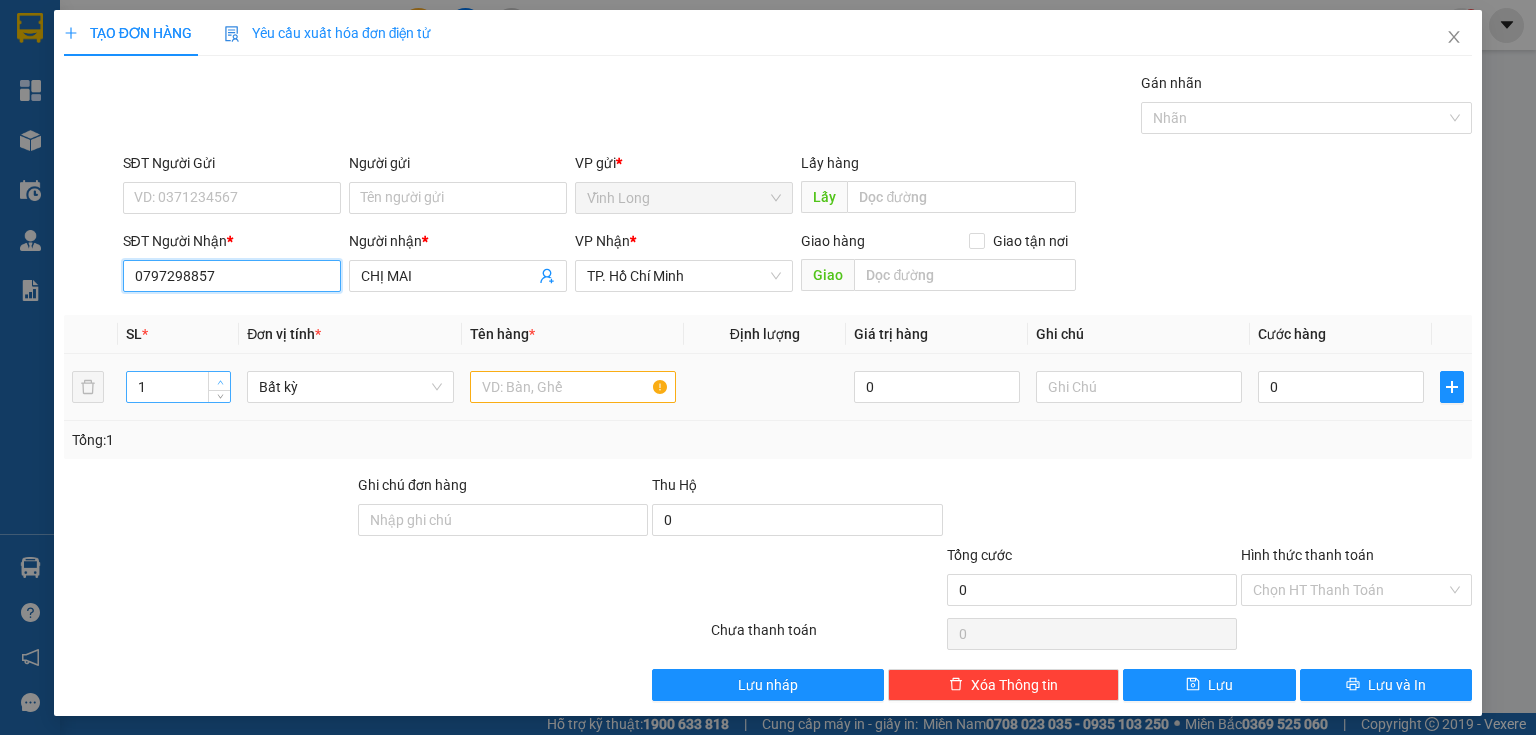 type on "0797298857" 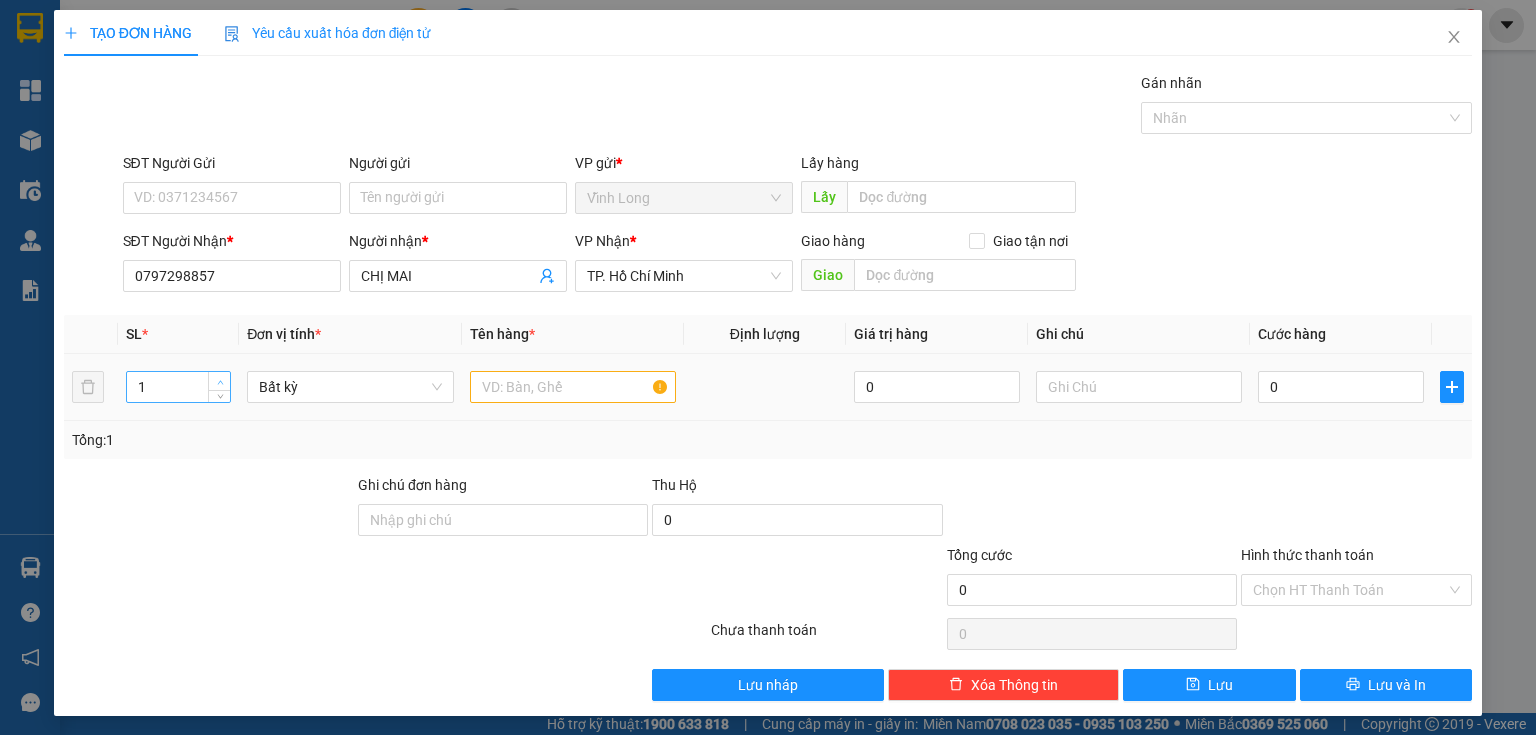 type on "2" 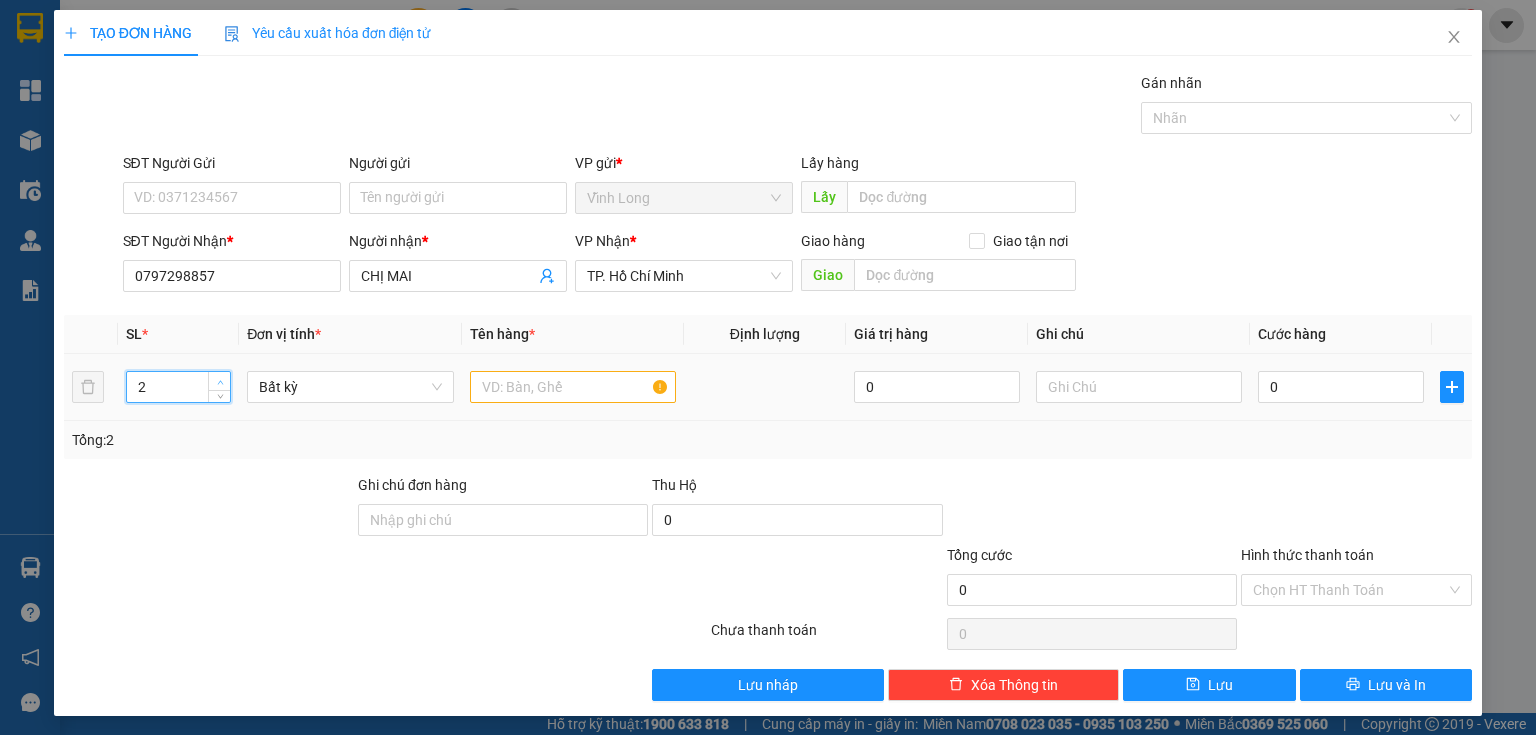 click 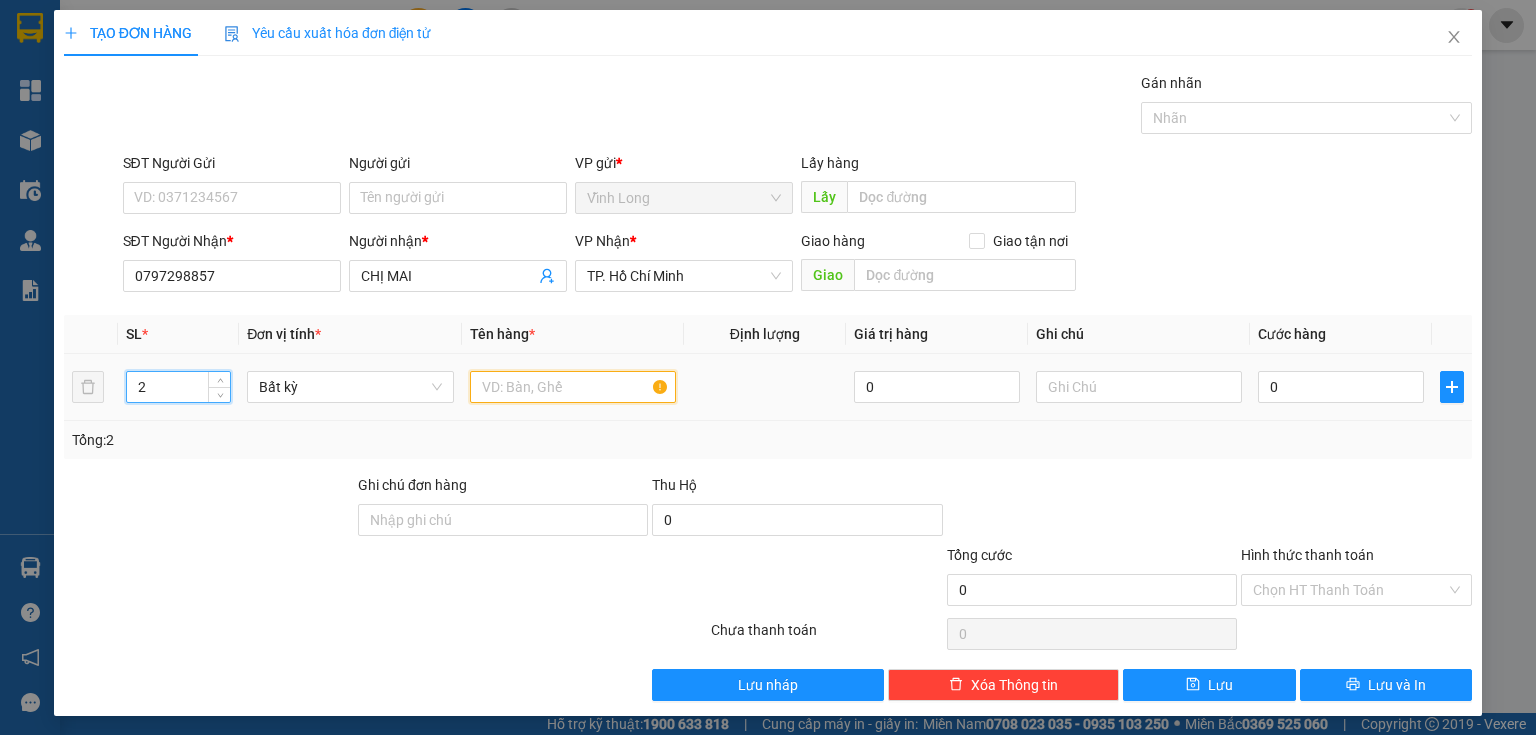 click at bounding box center (573, 387) 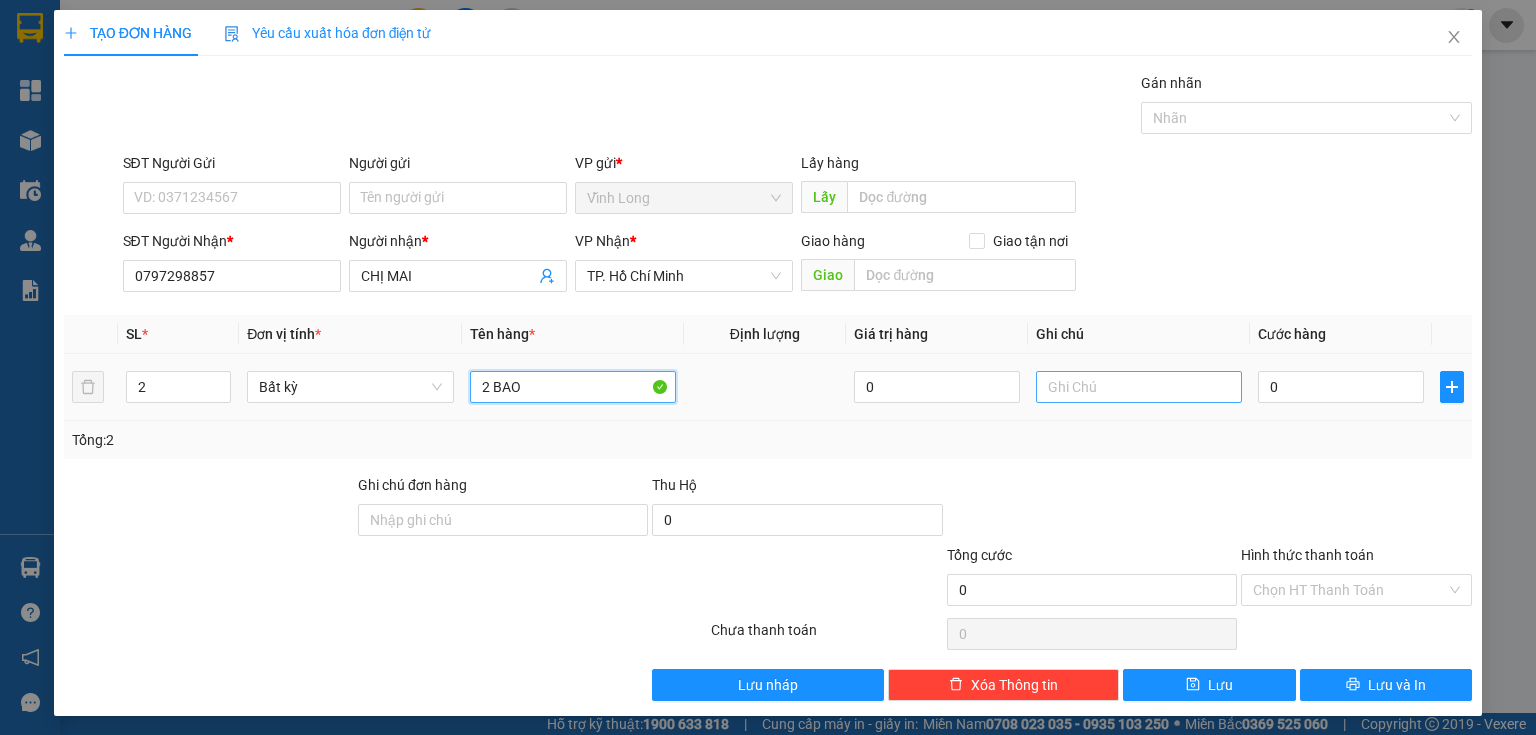 type on "2 BAO" 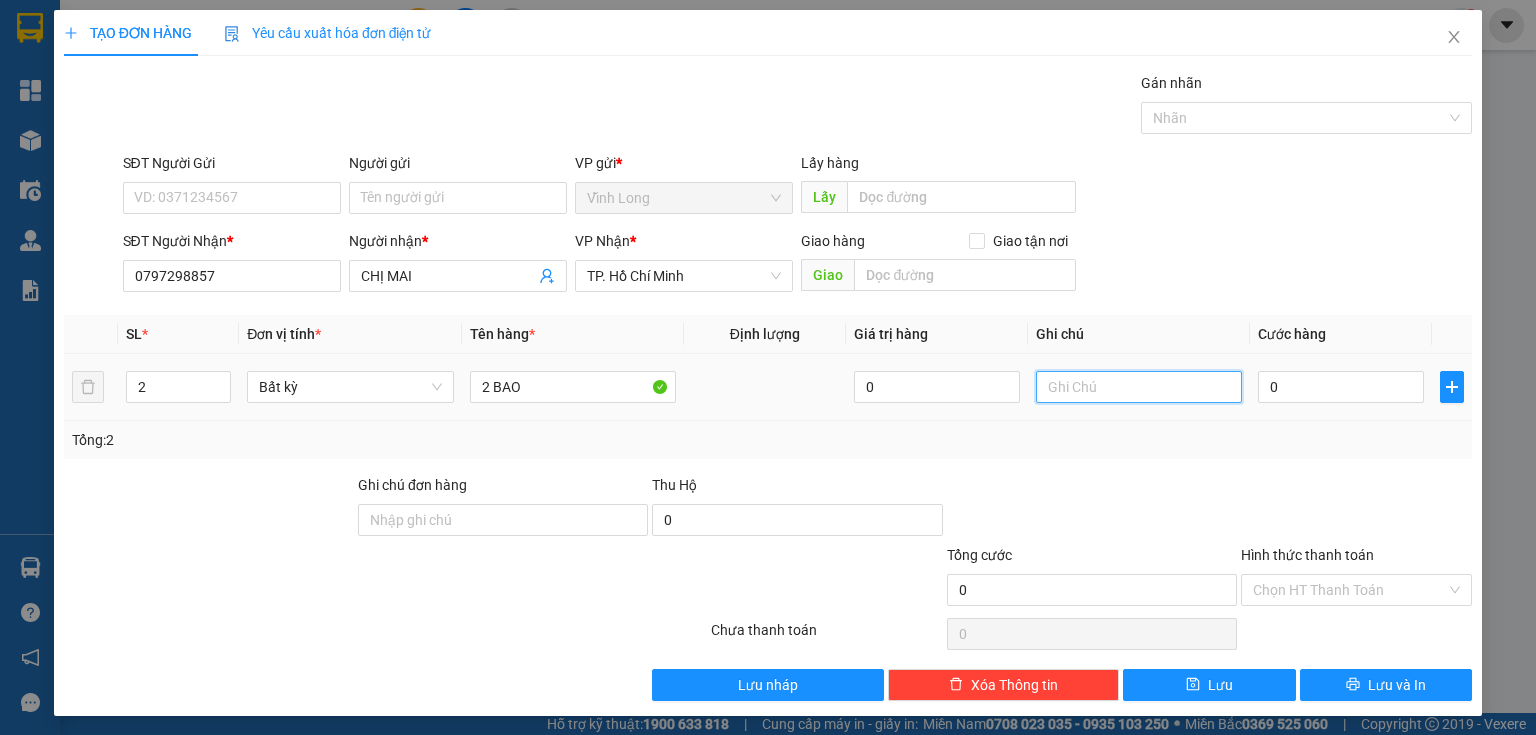 click at bounding box center [1139, 387] 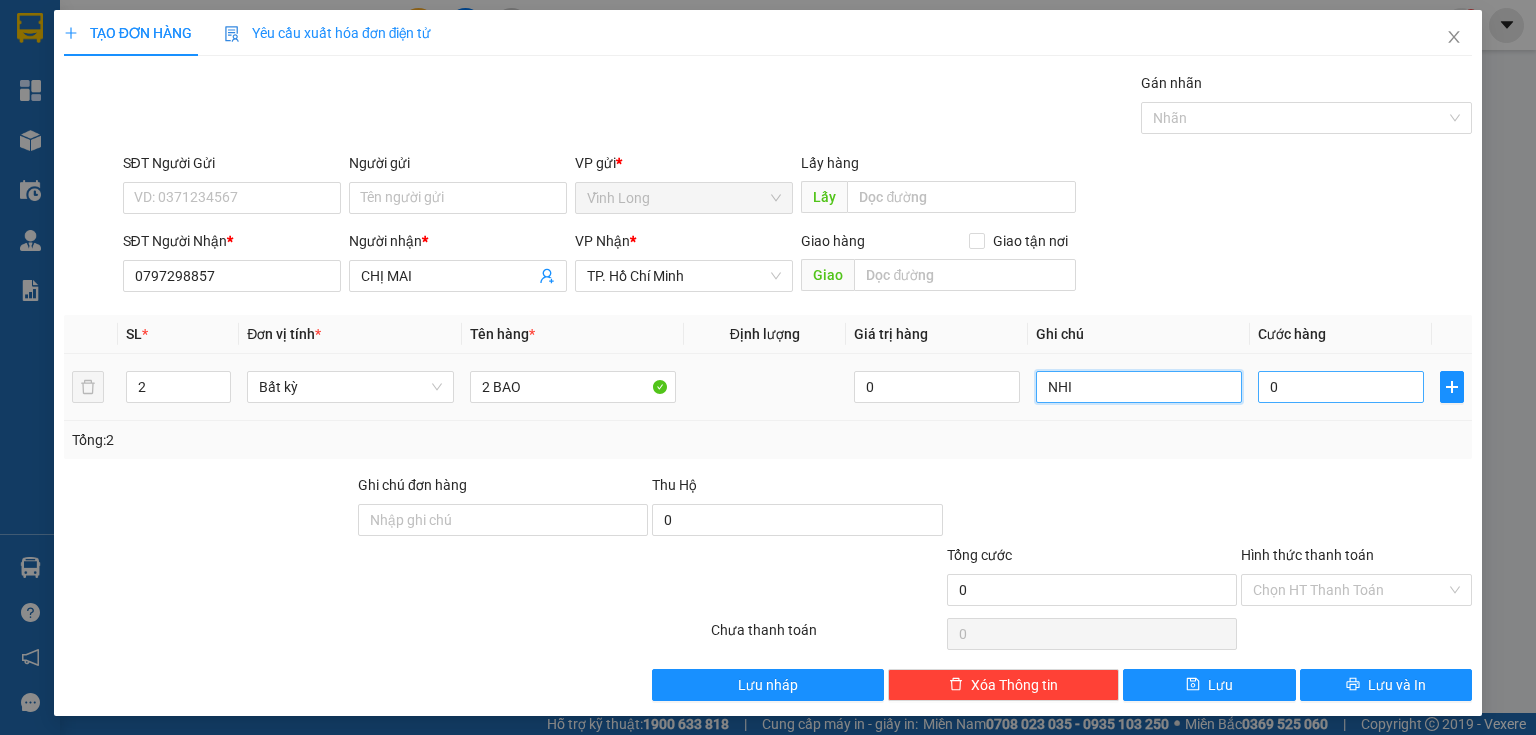 type on "NHI" 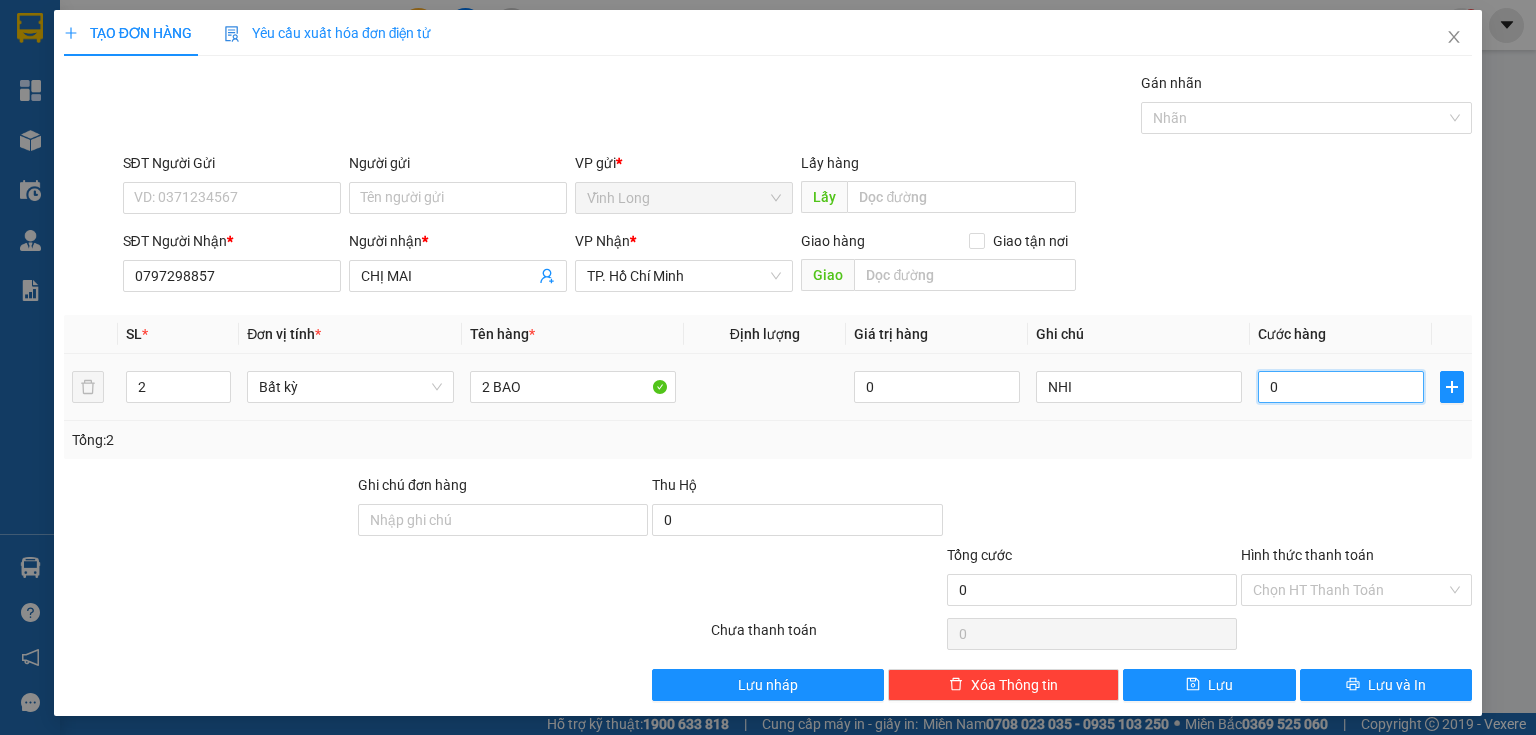 click on "0" at bounding box center [1341, 387] 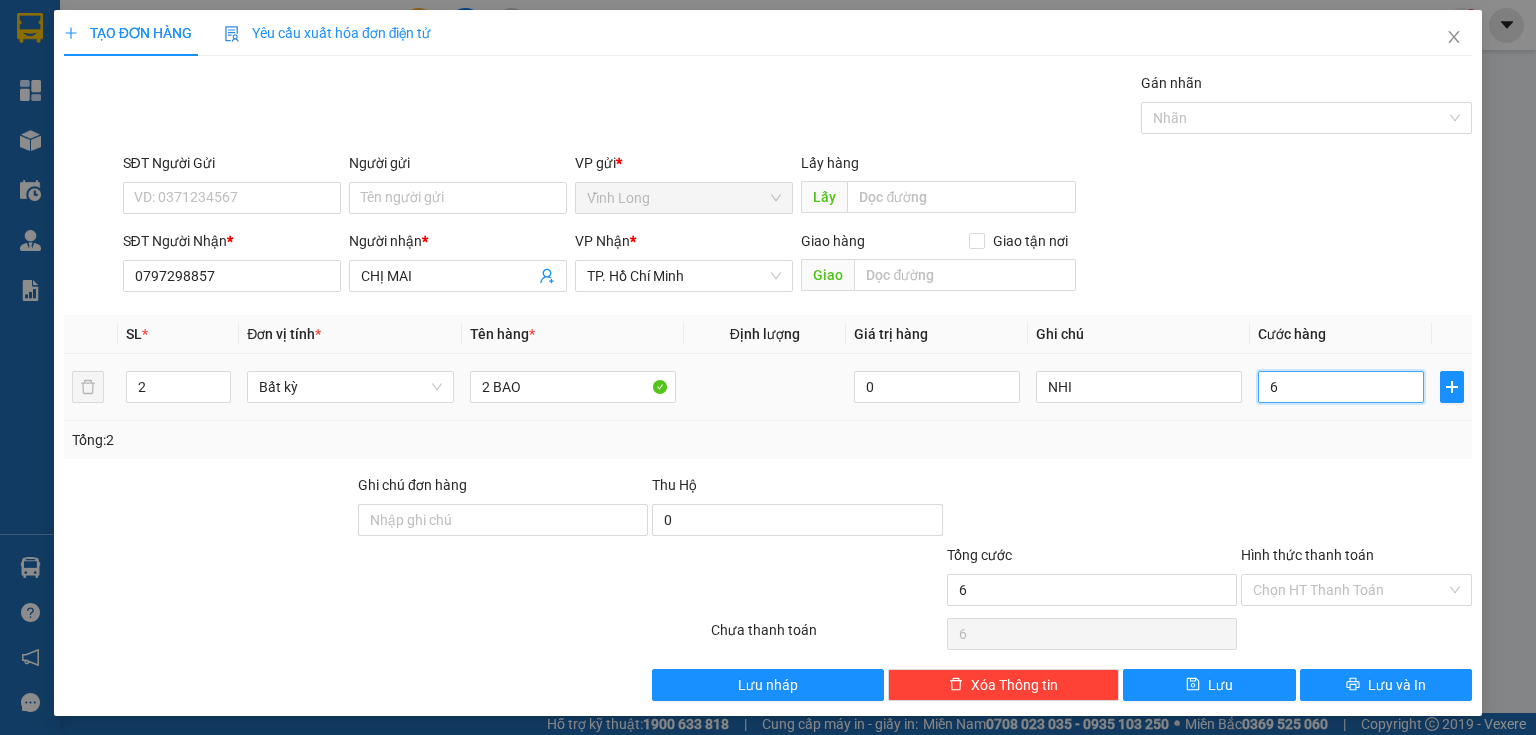 type on "60" 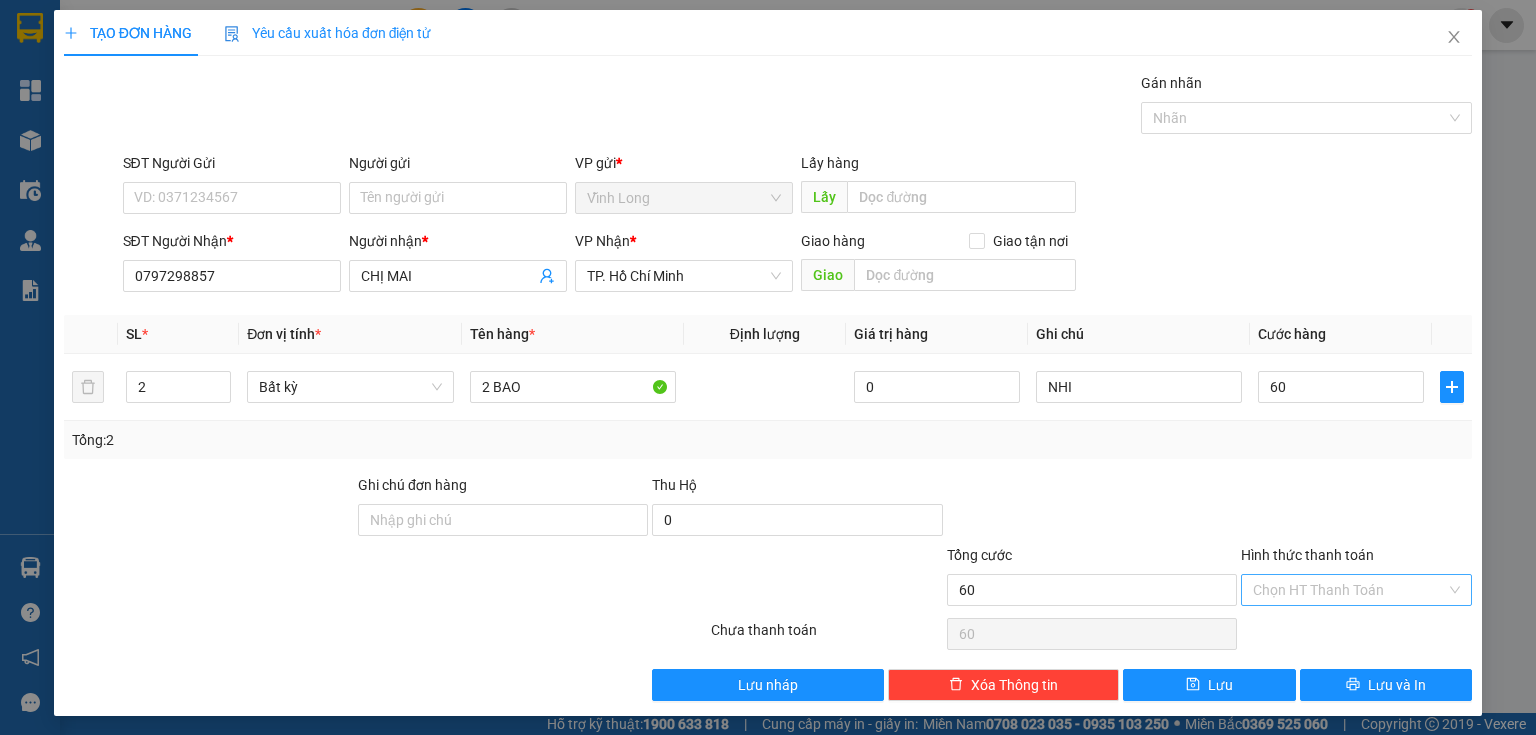type on "60.000" 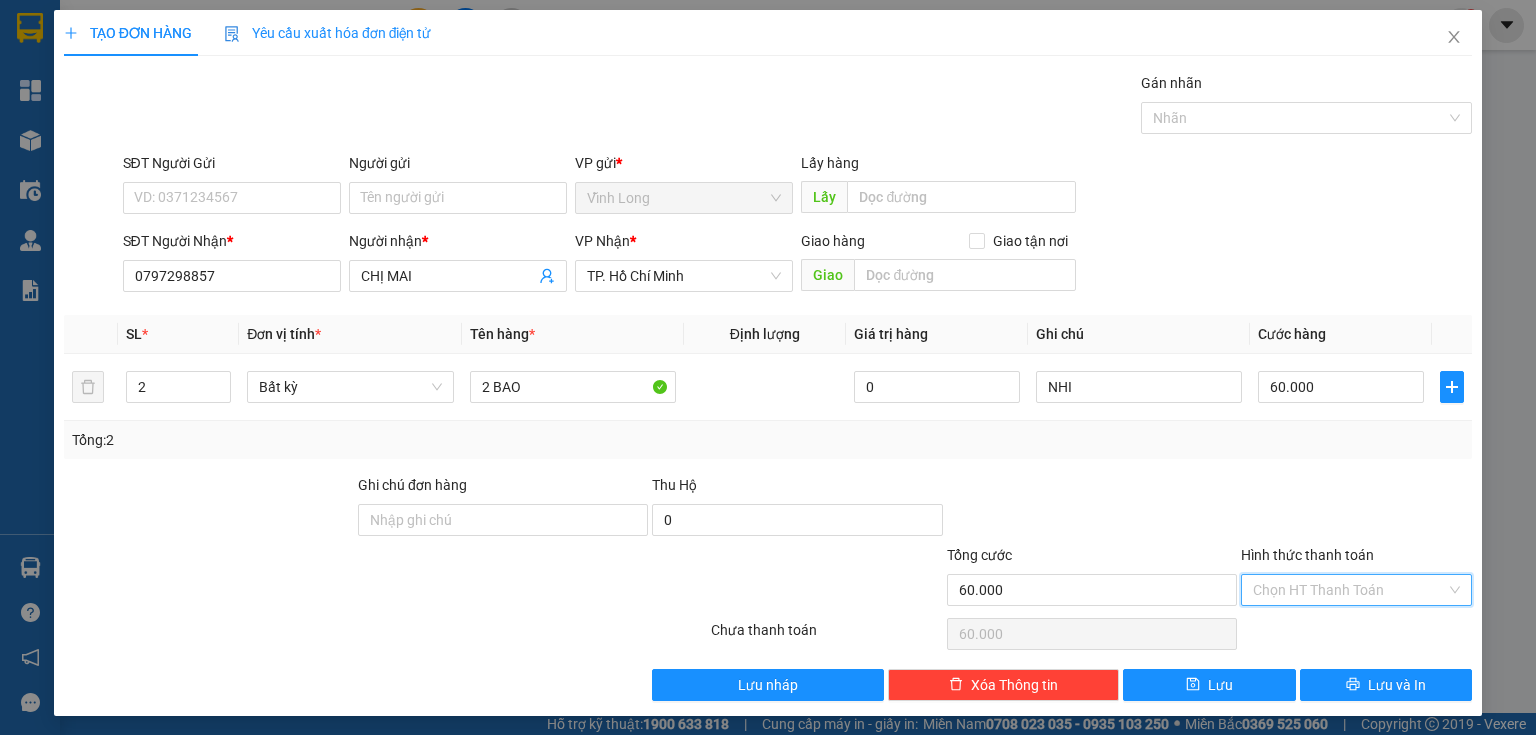 click on "Hình thức thanh toán" at bounding box center [1349, 590] 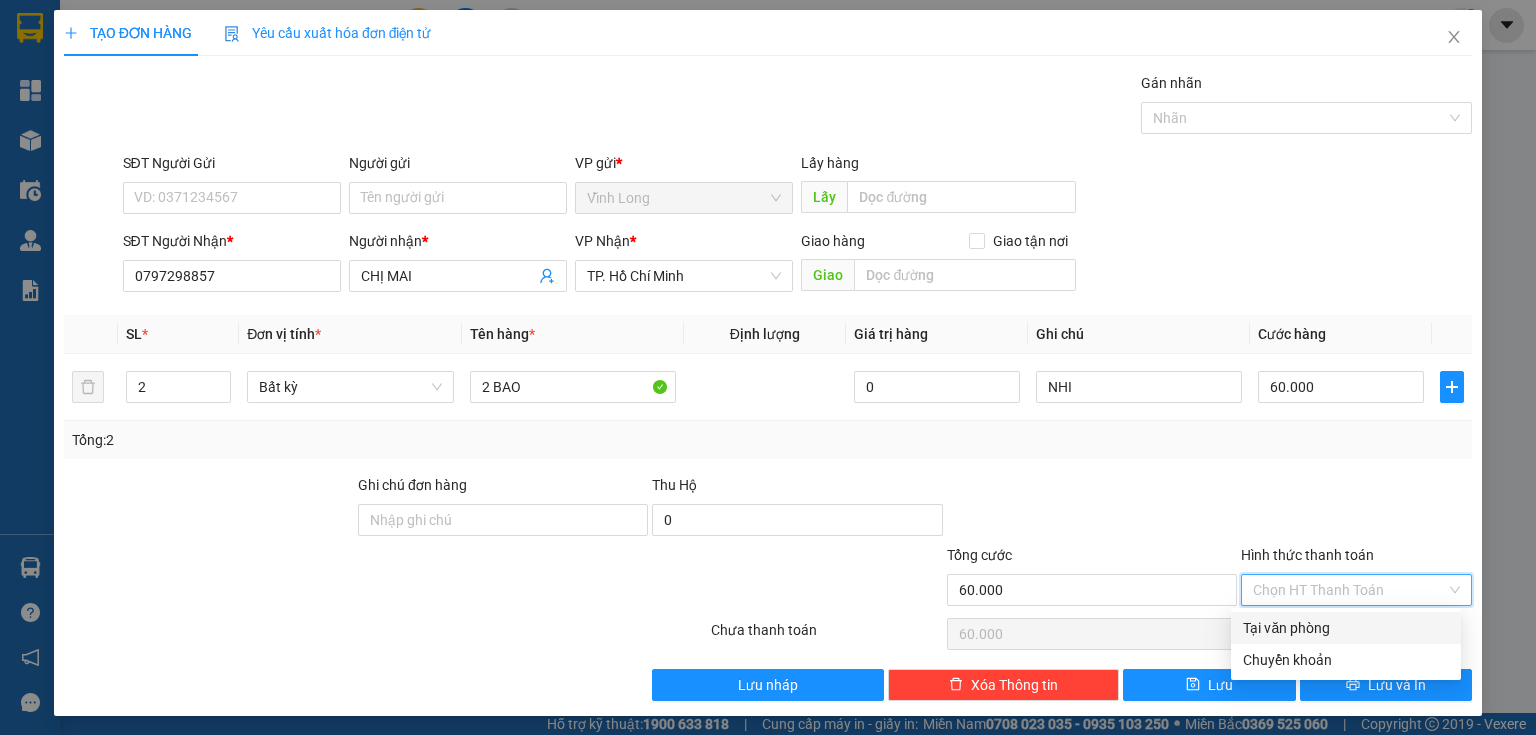 click on "Tại văn phòng" at bounding box center [1346, 628] 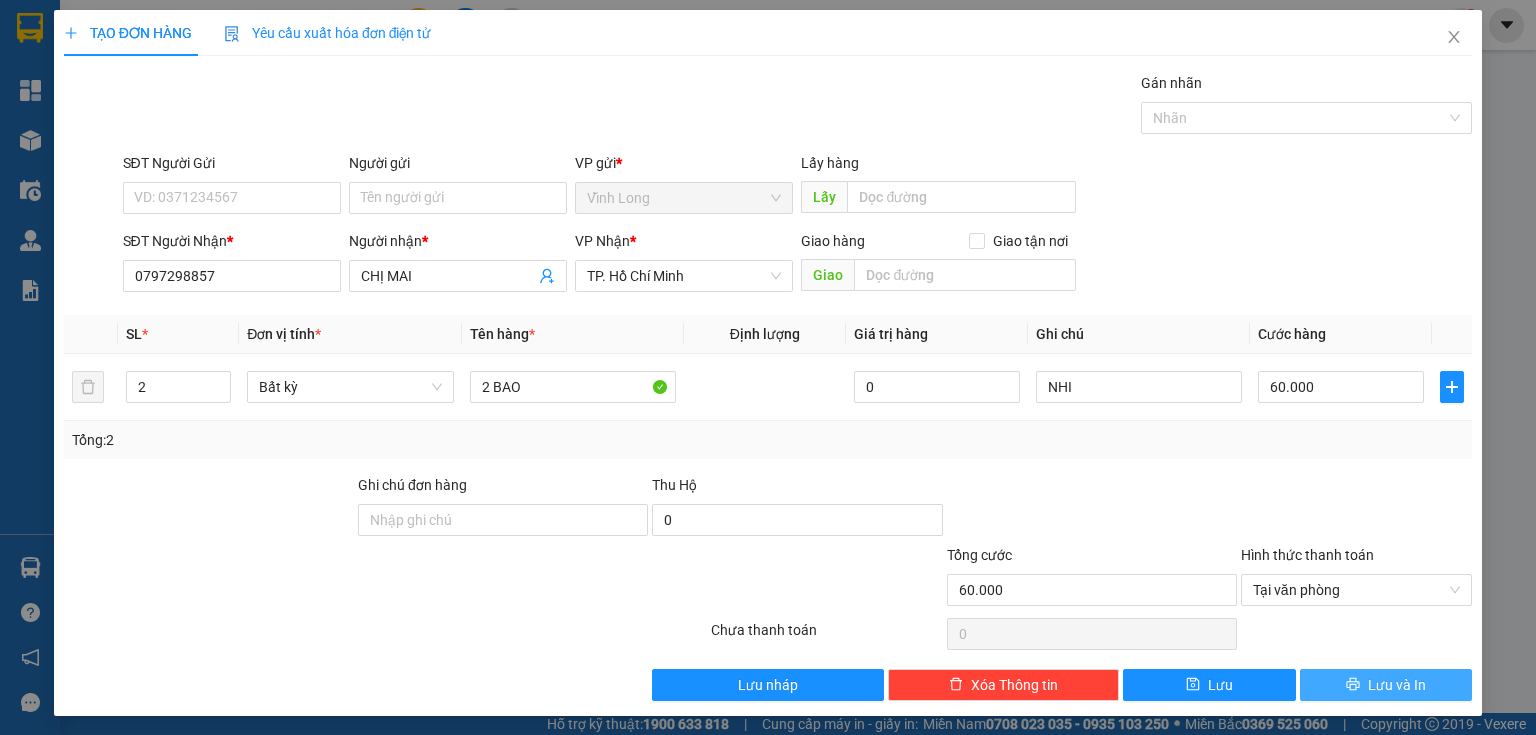 click at bounding box center [1353, 685] 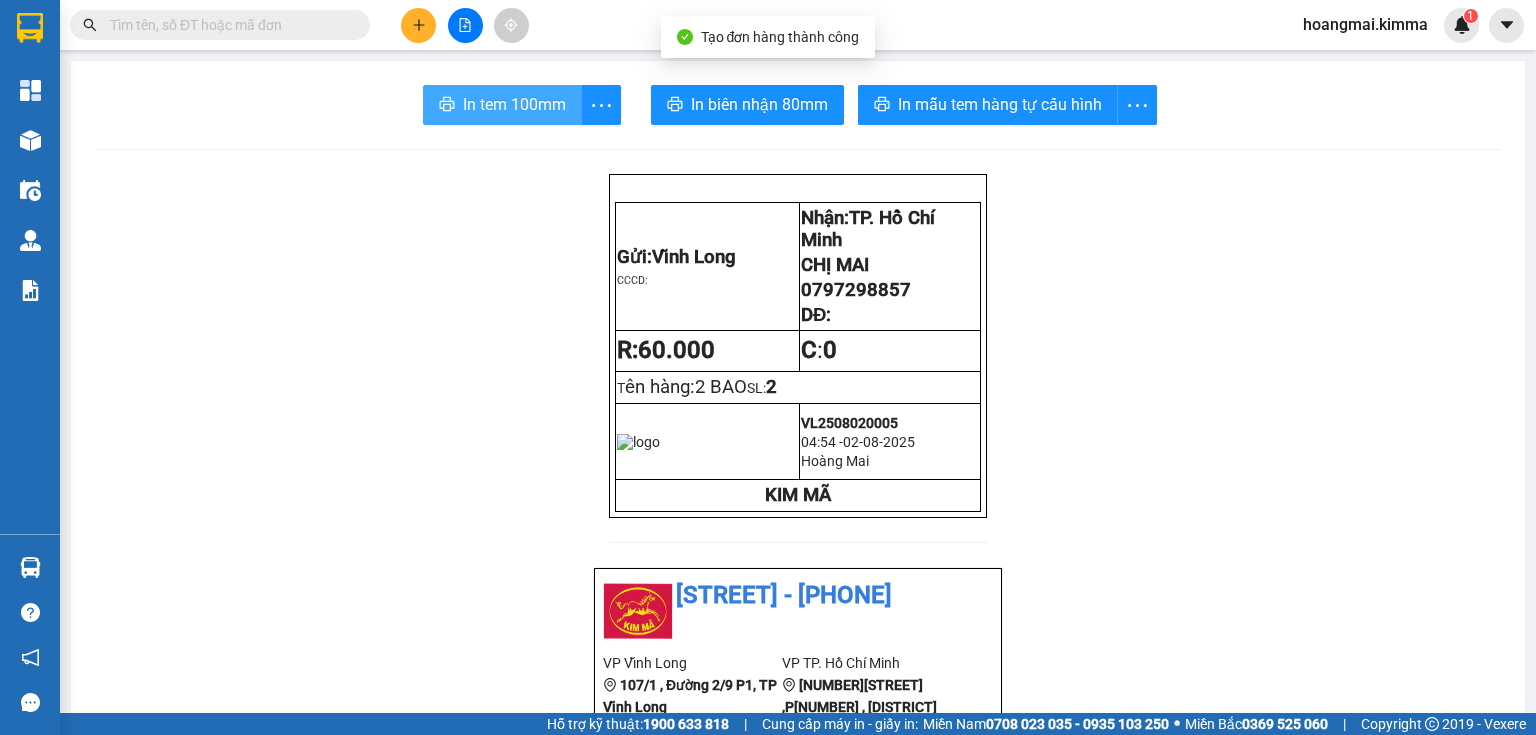 click on "In tem 100mm" at bounding box center [514, 104] 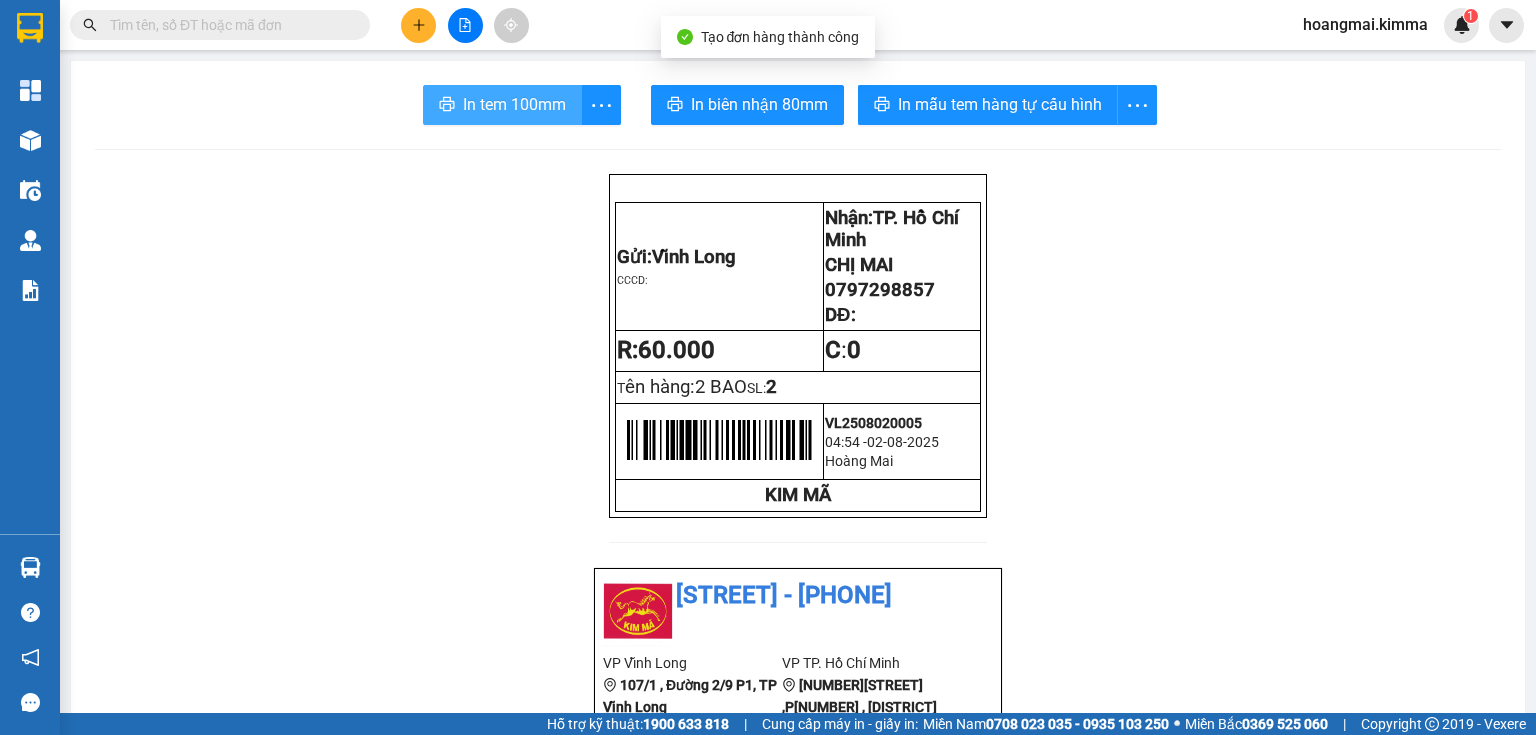 scroll, scrollTop: 0, scrollLeft: 0, axis: both 